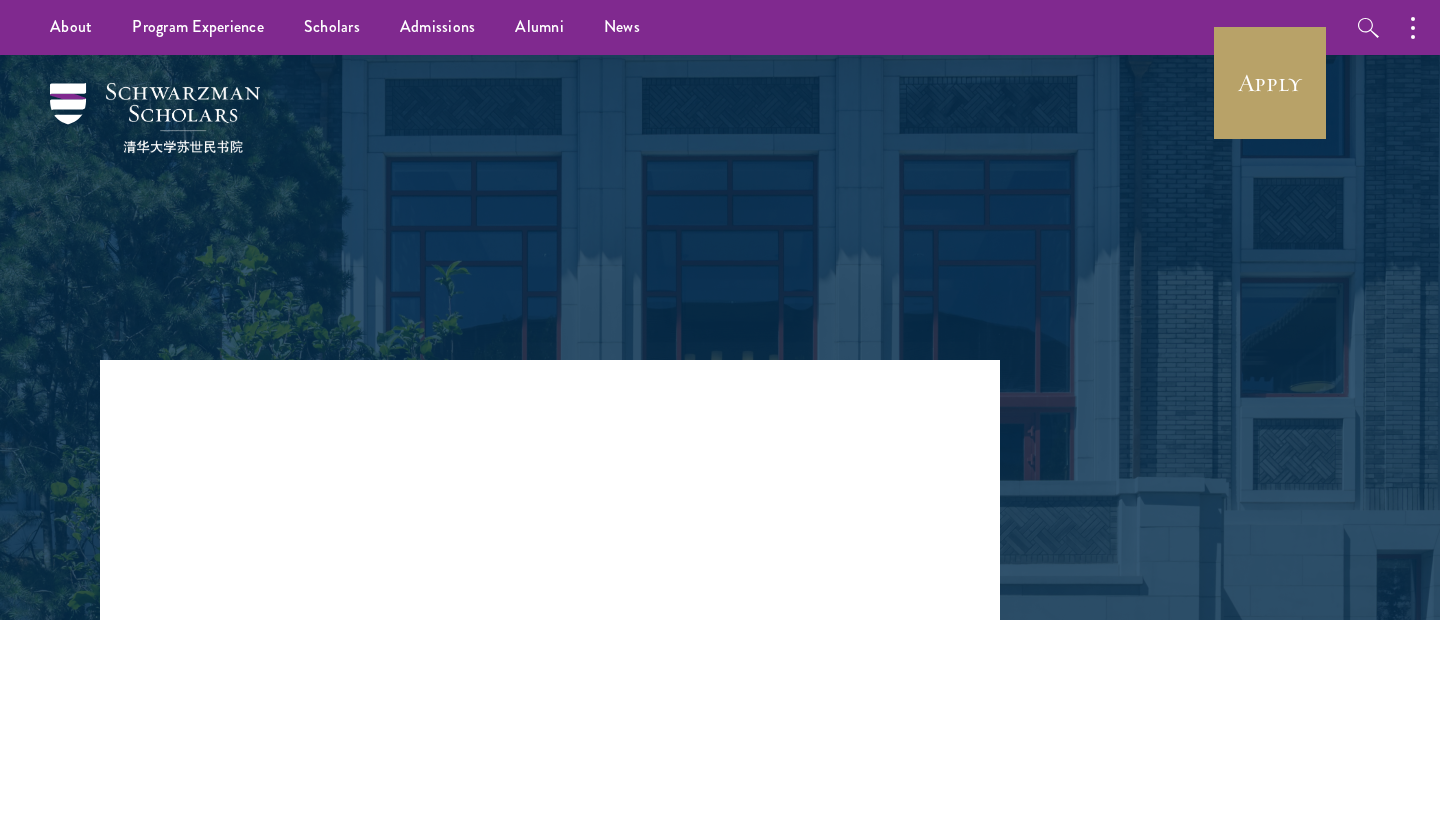 scroll, scrollTop: 0, scrollLeft: 0, axis: both 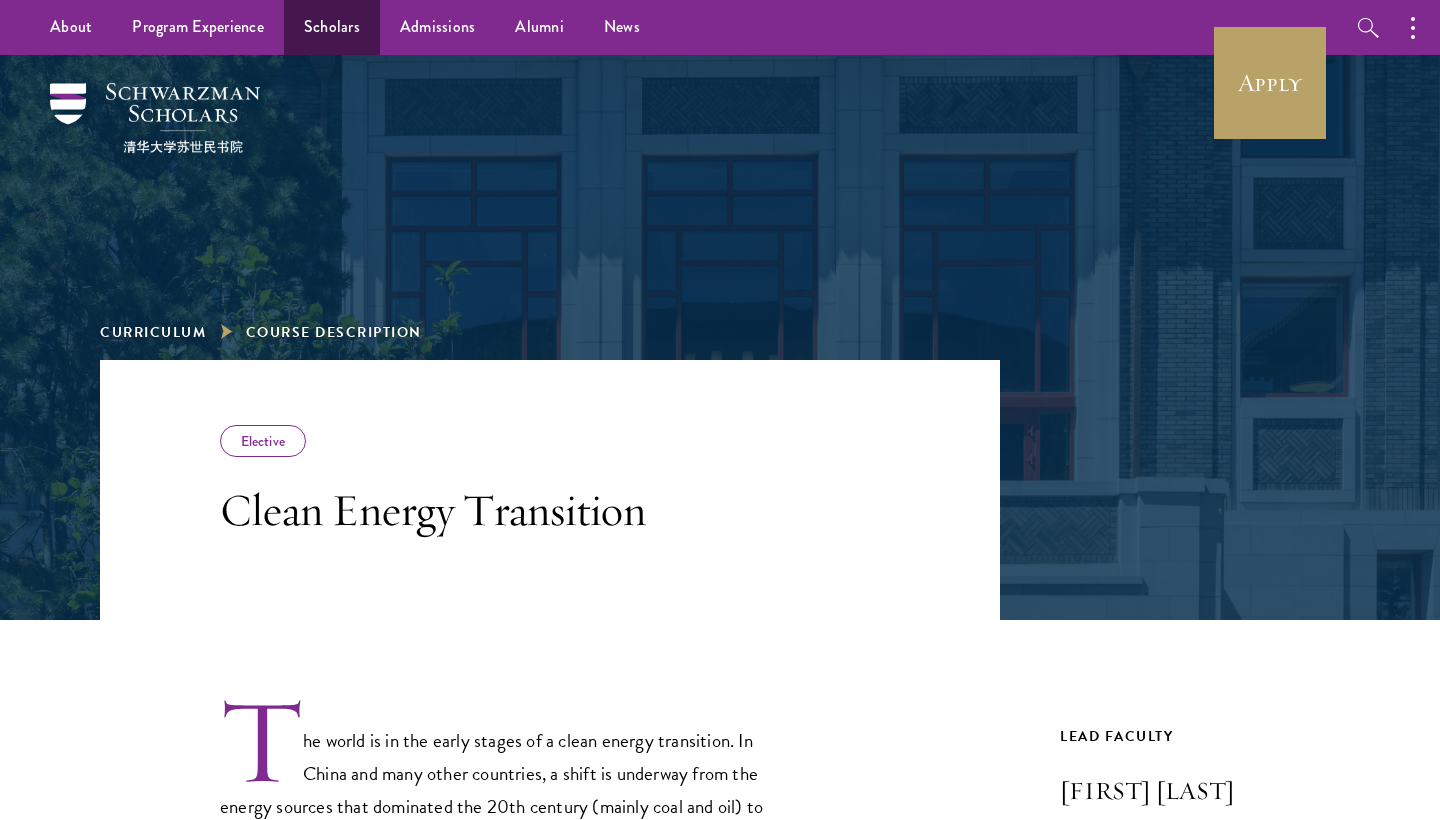 click on "Scholars" at bounding box center (332, 27) 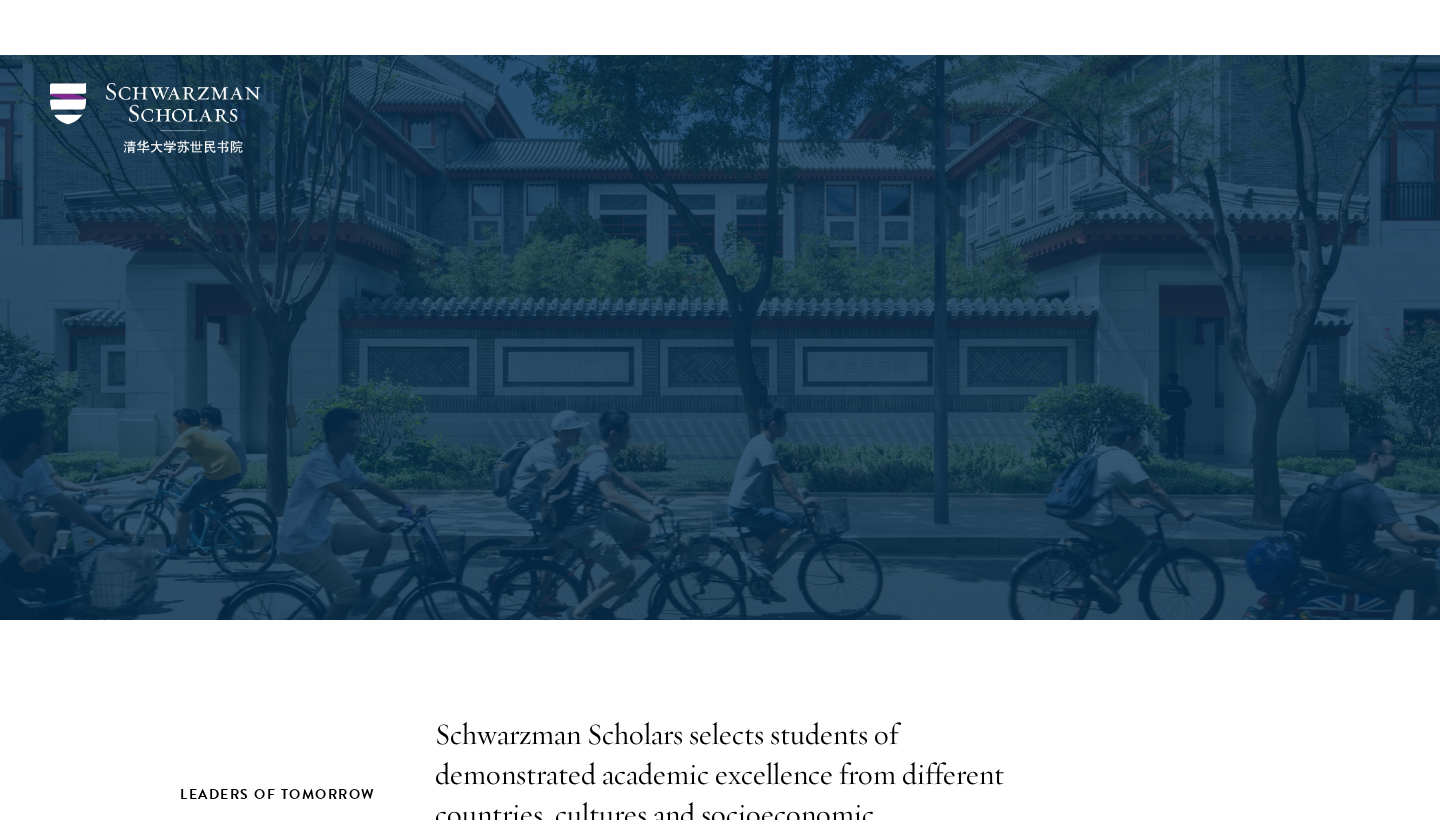 scroll, scrollTop: 832, scrollLeft: 0, axis: vertical 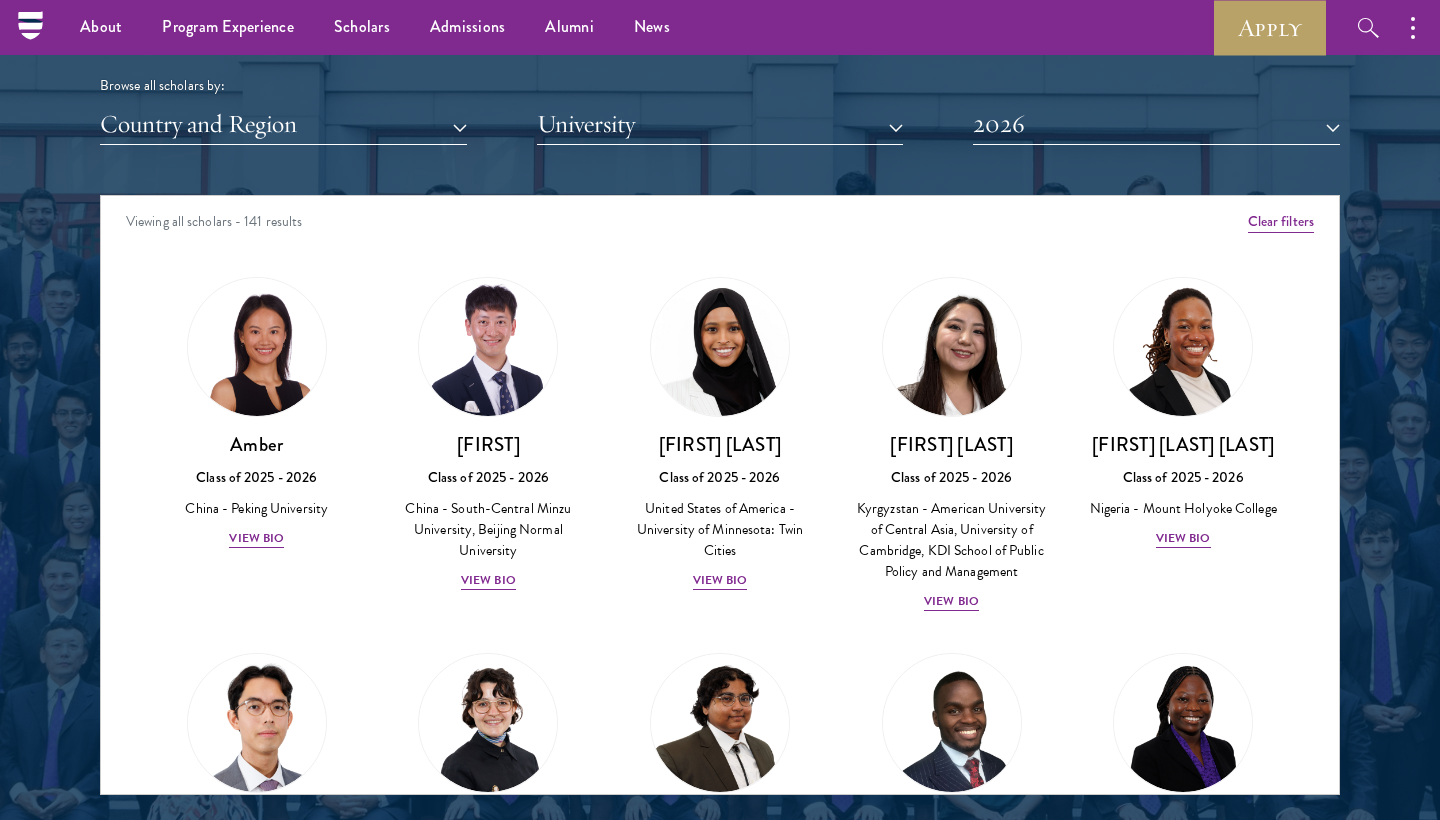 click on "Country and Region" at bounding box center (283, 124) 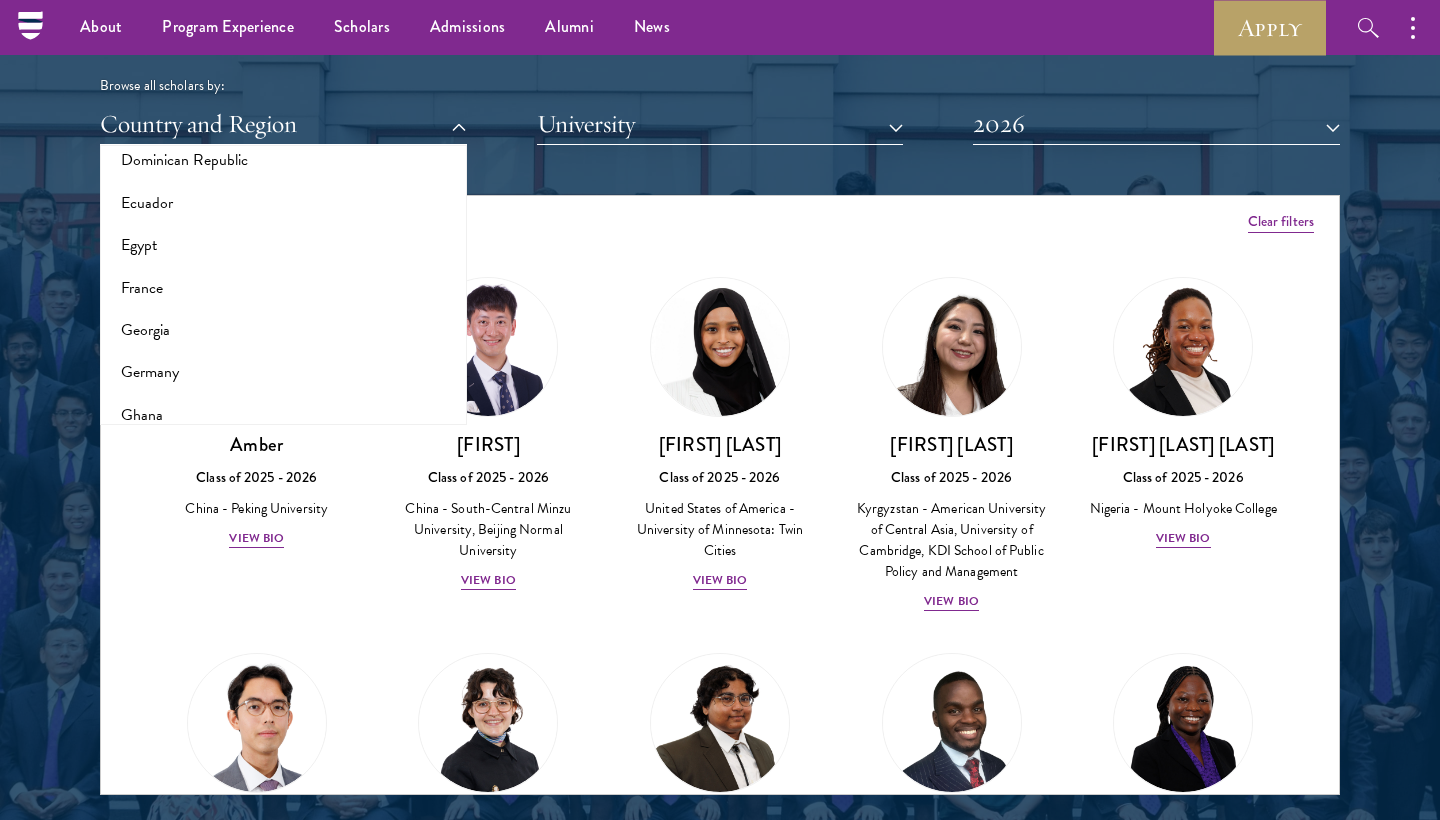 scroll, scrollTop: 1087, scrollLeft: 0, axis: vertical 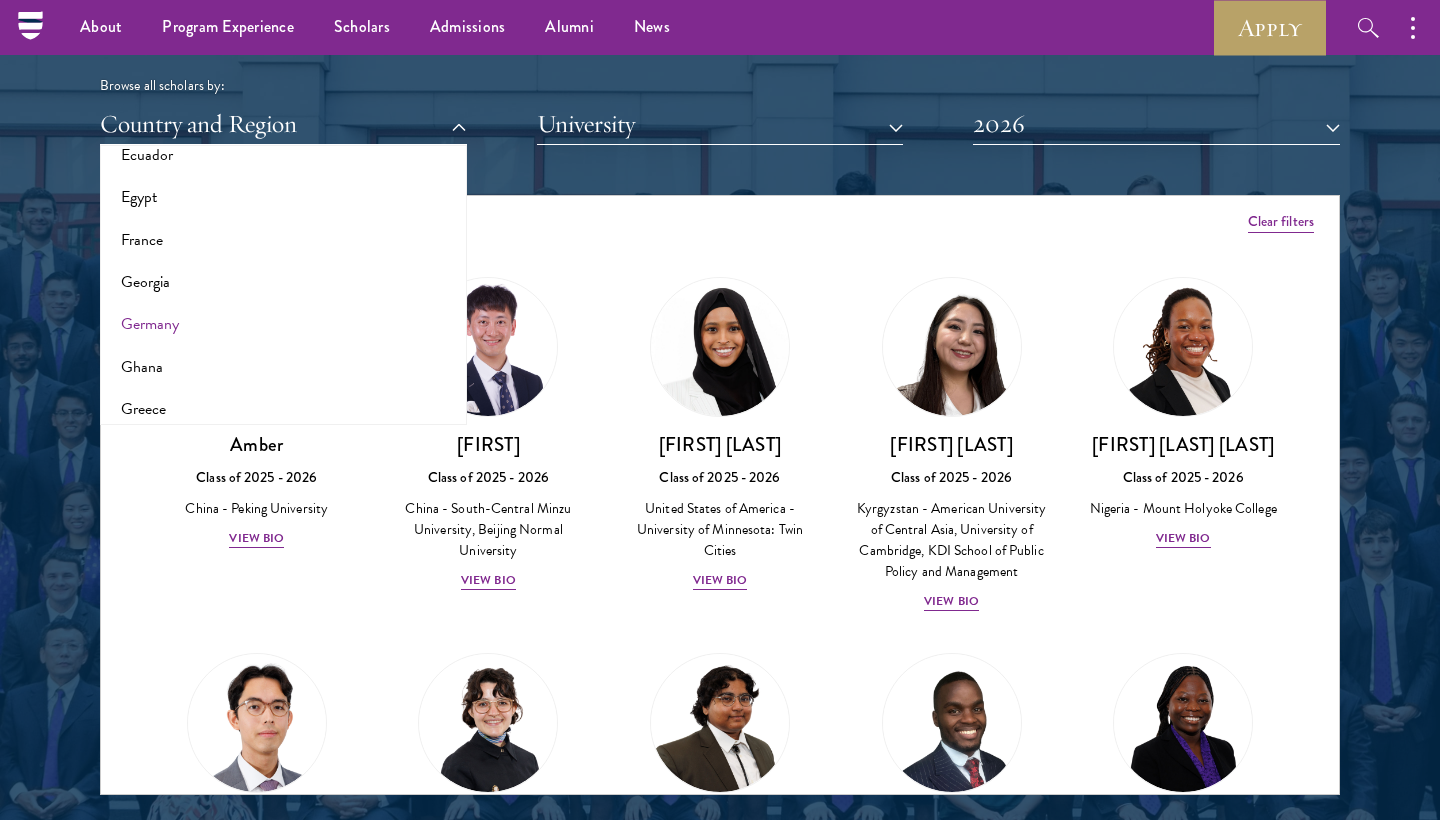 click on "Germany" at bounding box center [283, 324] 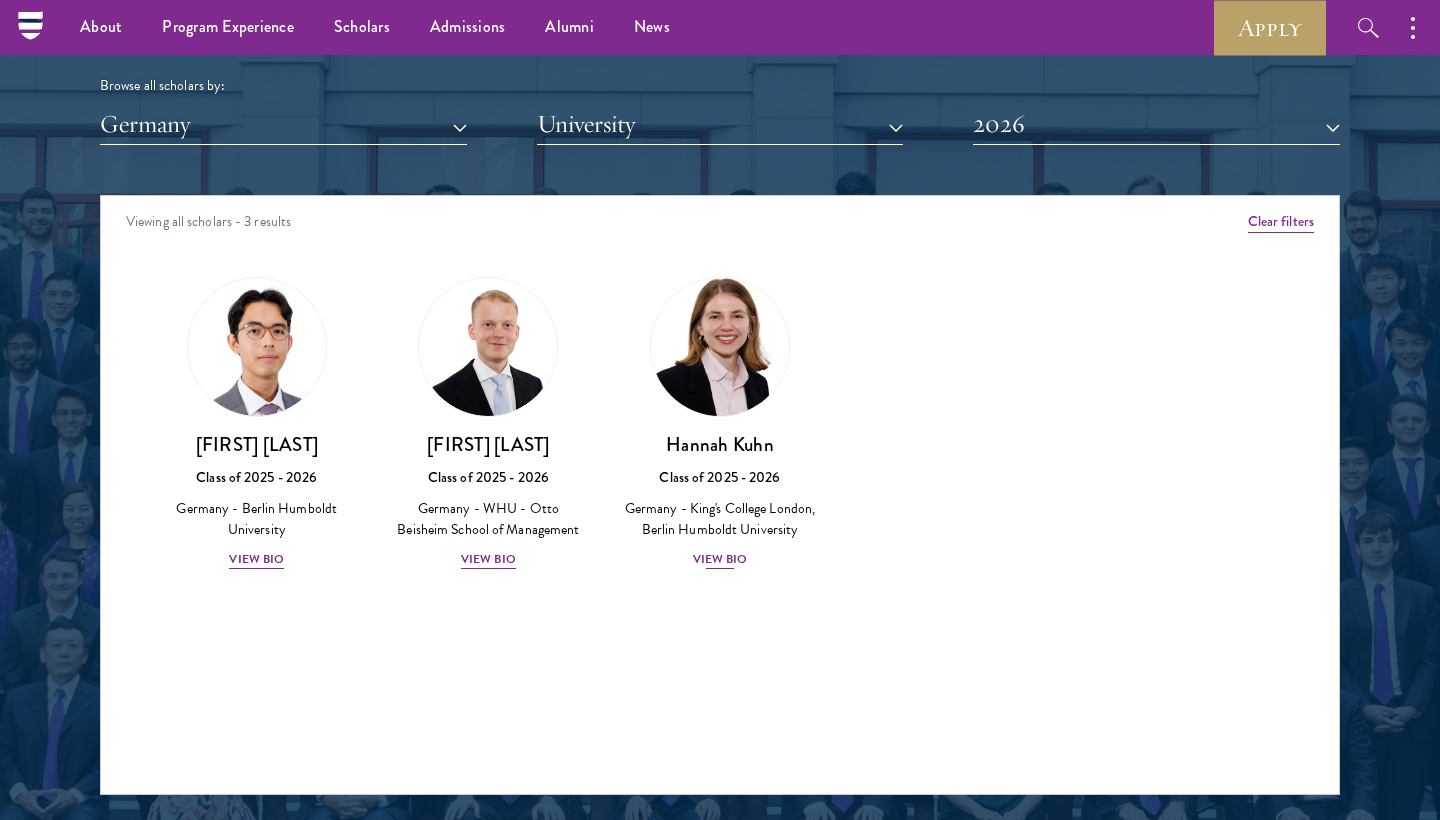 click on "View Bio" at bounding box center (720, 559) 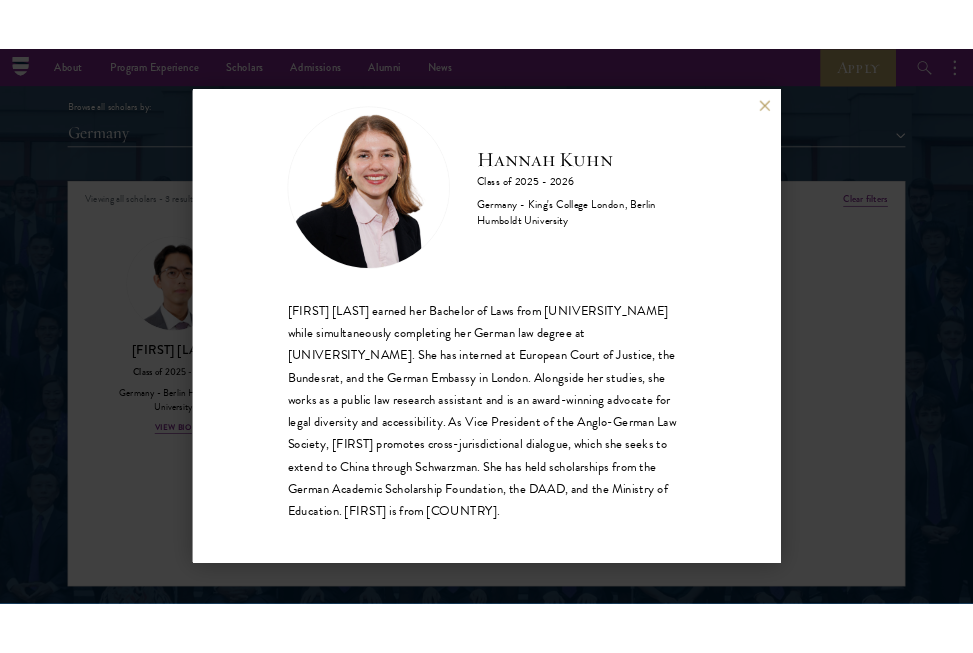 scroll, scrollTop: 35, scrollLeft: 0, axis: vertical 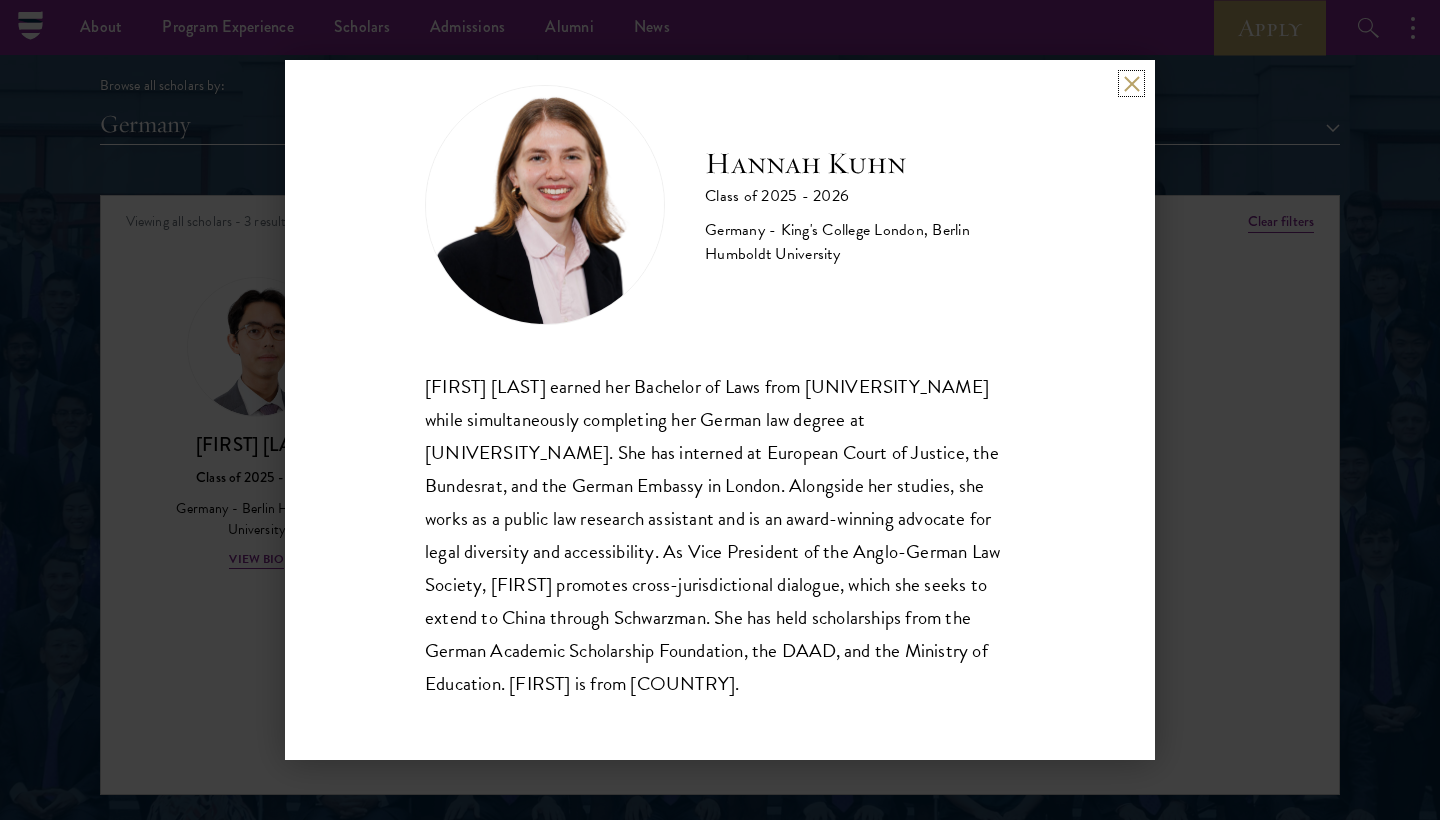 type 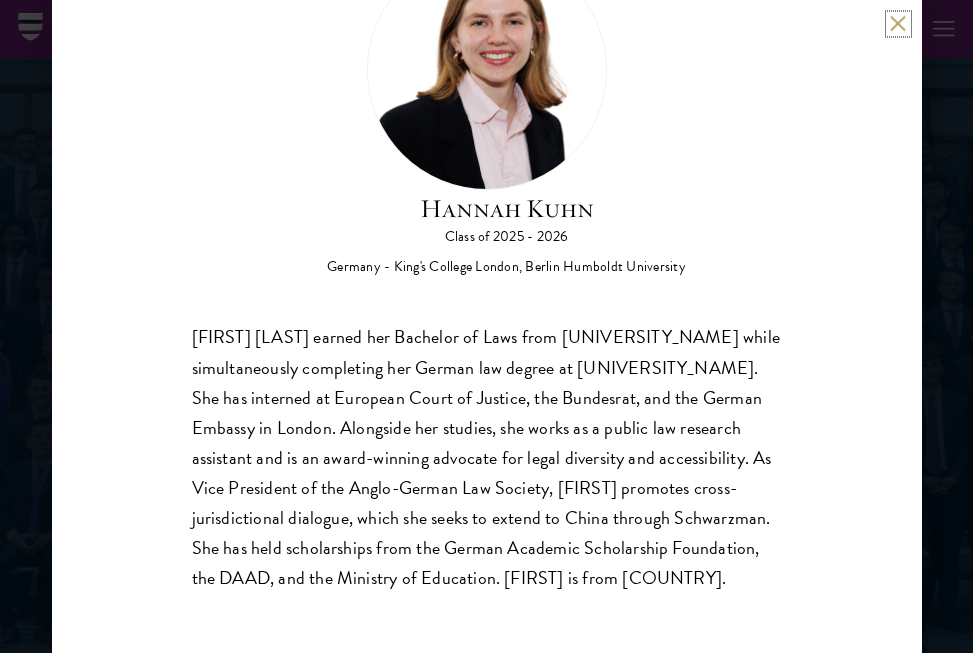 scroll, scrollTop: 139, scrollLeft: 0, axis: vertical 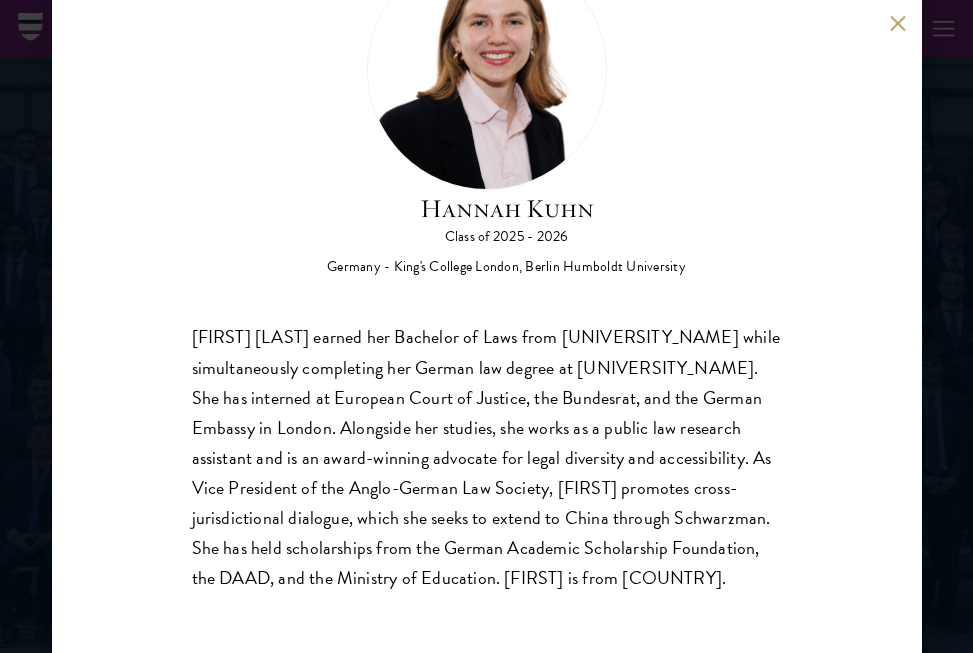 click on "Germany - King's College London, Berlin Humboldt University" at bounding box center [506, 268] 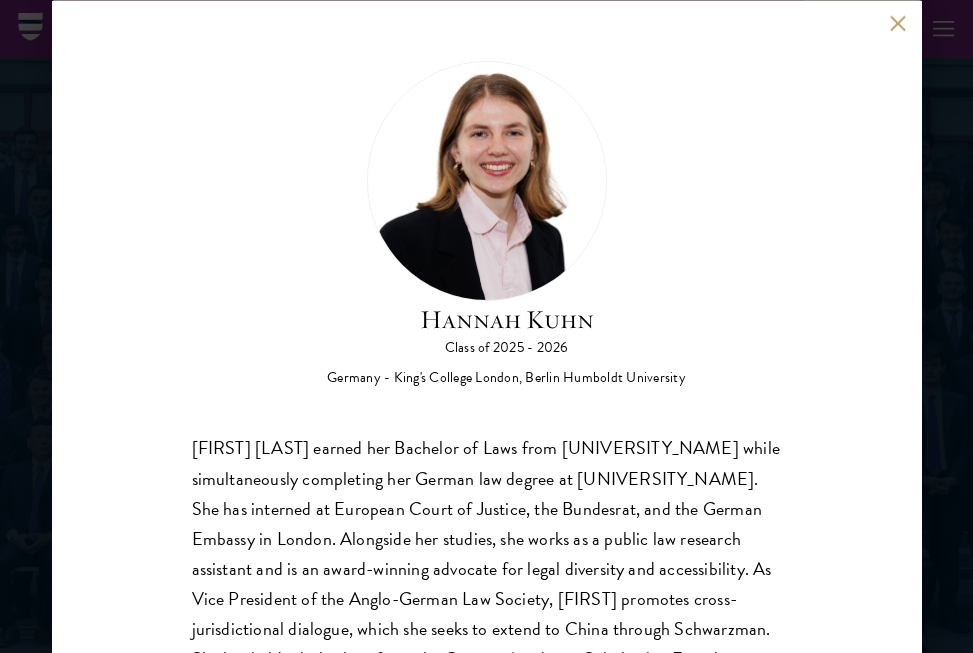 scroll, scrollTop: 0, scrollLeft: 0, axis: both 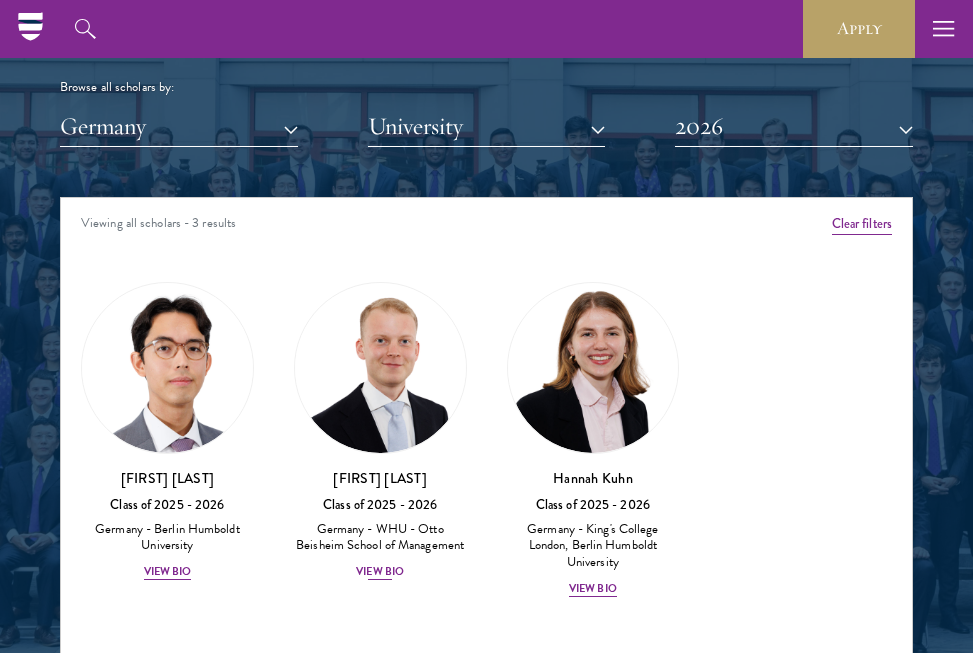 click on "View Bio" at bounding box center [380, 572] 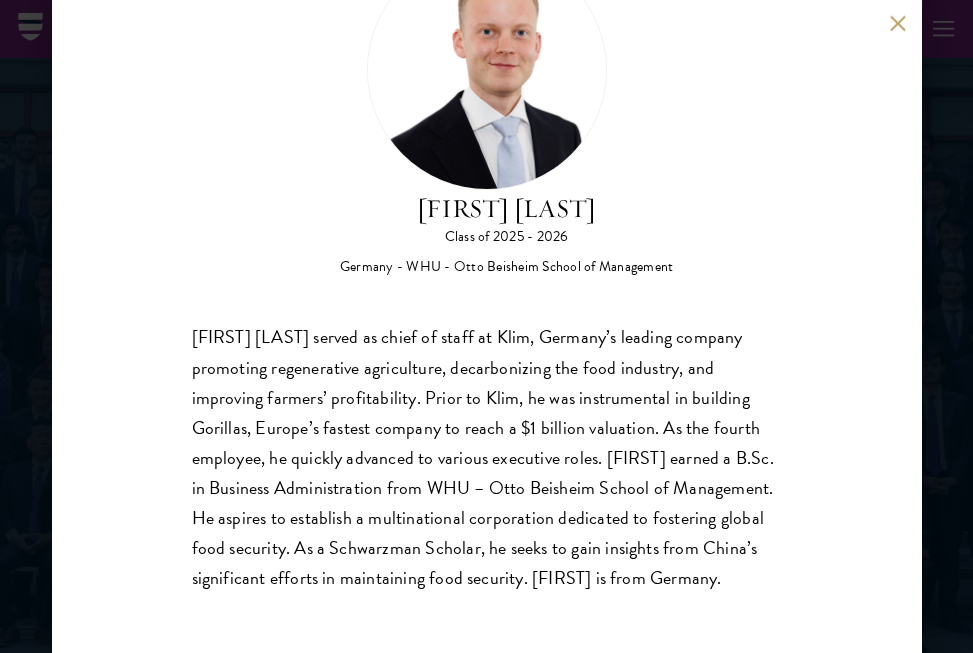 scroll, scrollTop: 109, scrollLeft: 0, axis: vertical 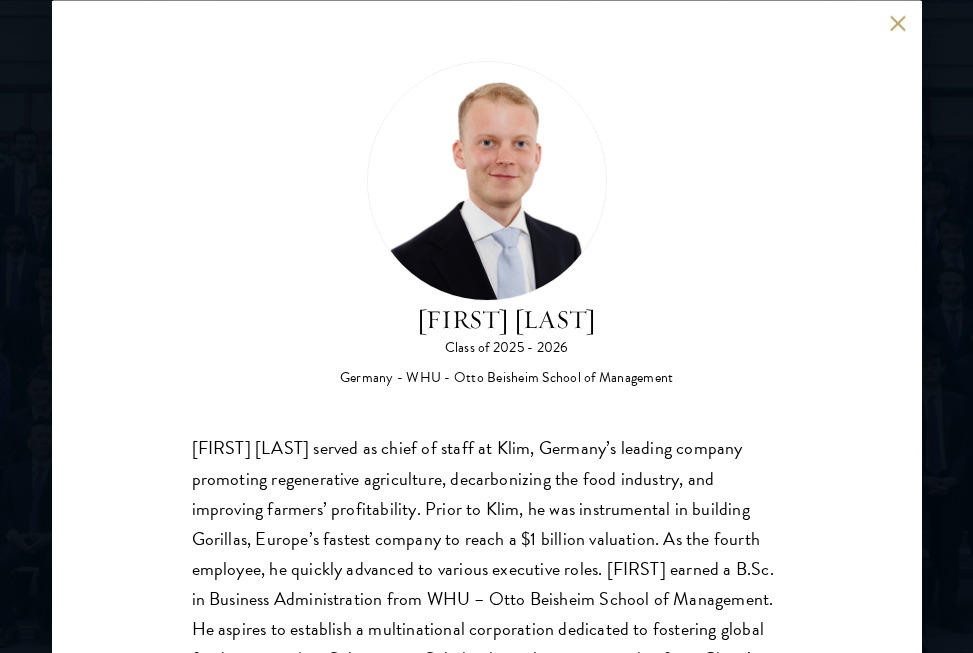 click at bounding box center (898, 23) 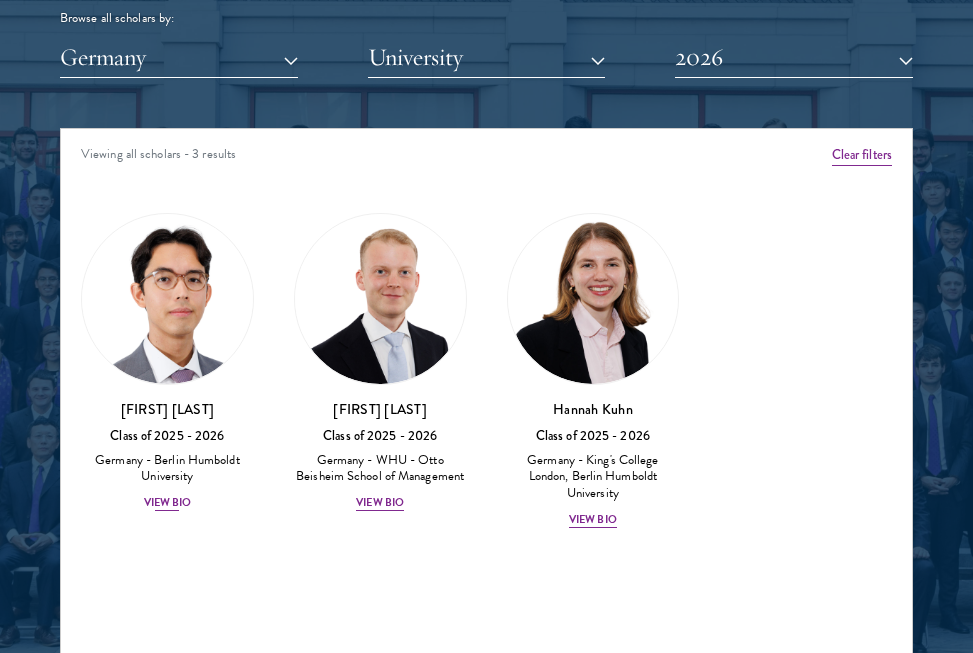 click on "View Bio" at bounding box center (168, 503) 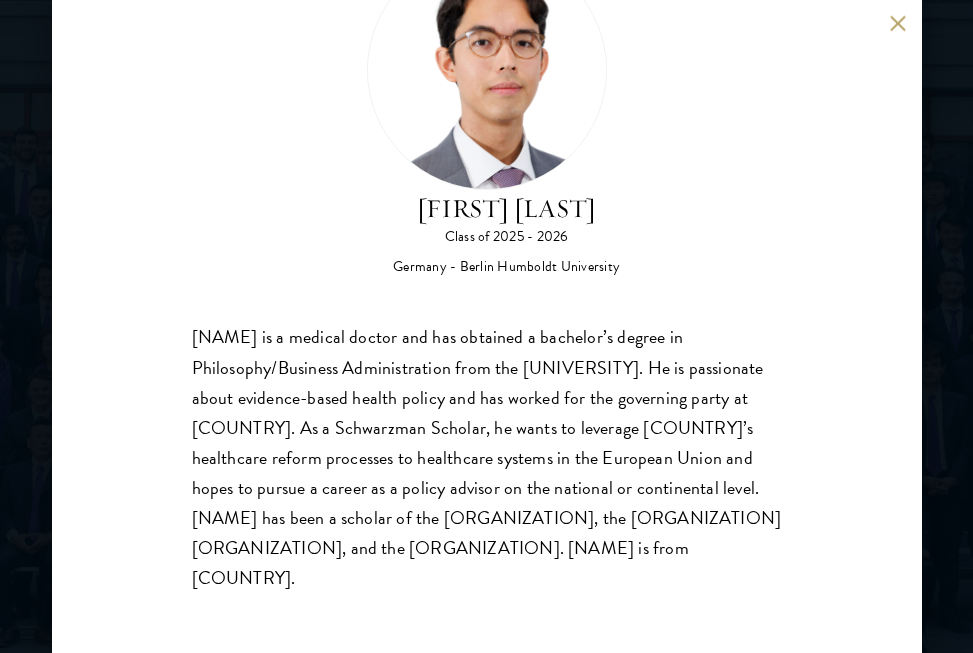 scroll, scrollTop: 109, scrollLeft: 0, axis: vertical 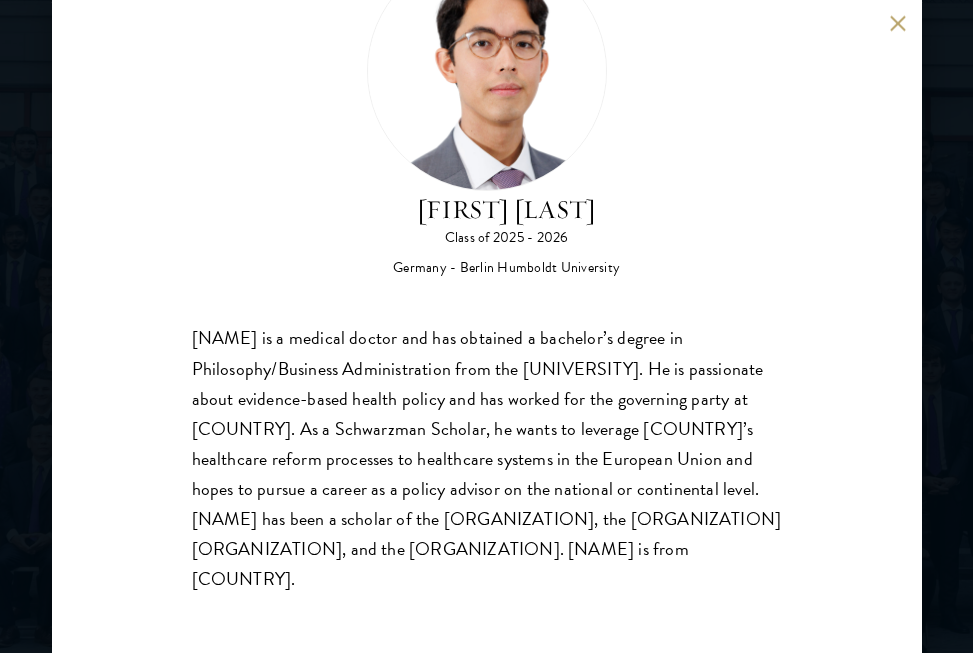 click at bounding box center [898, 23] 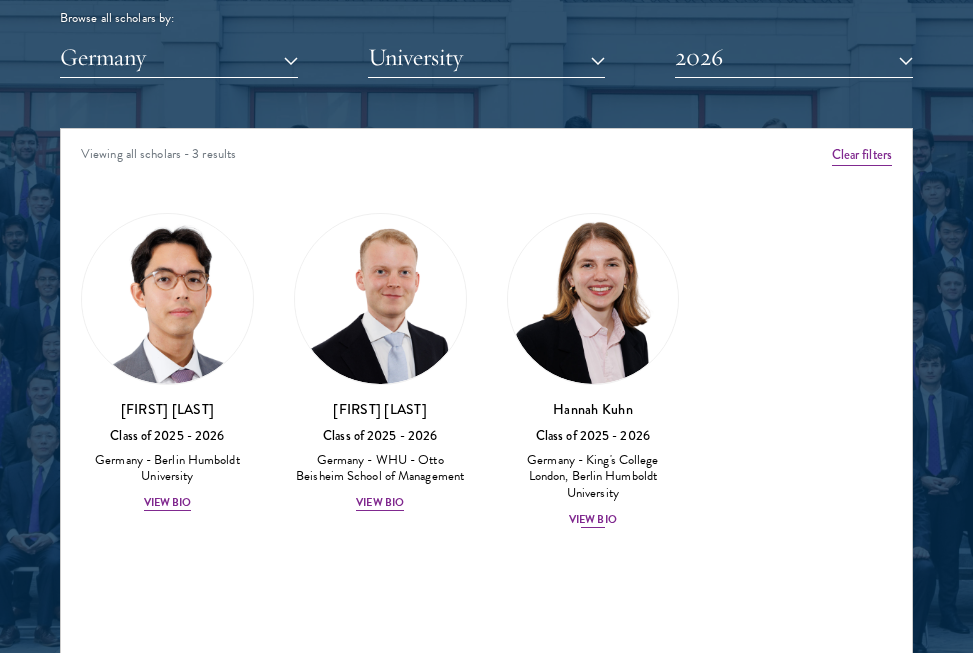 click on "View Bio" at bounding box center [593, 520] 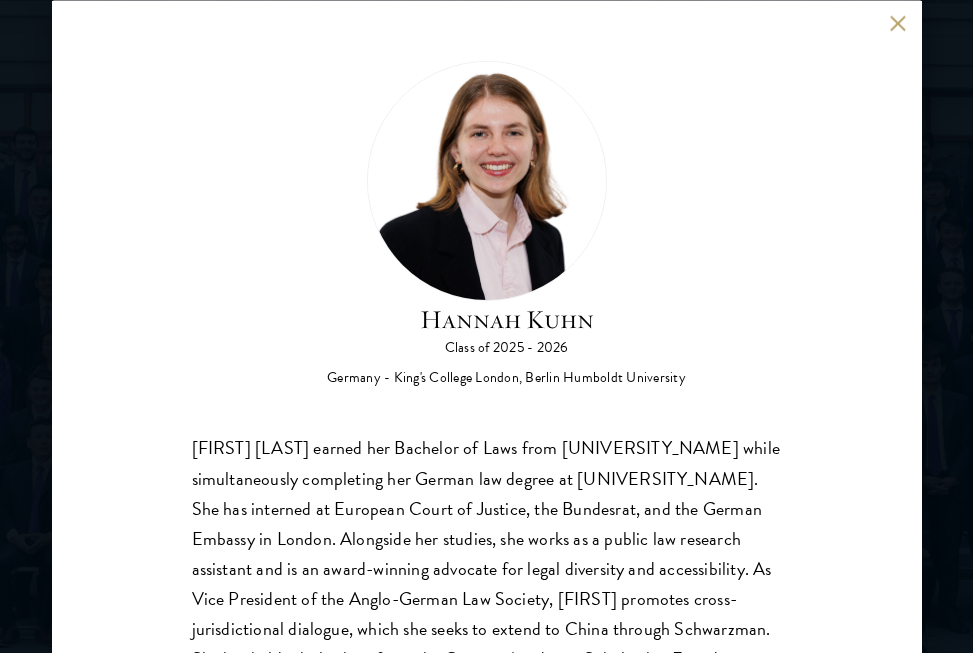 scroll, scrollTop: 0, scrollLeft: 0, axis: both 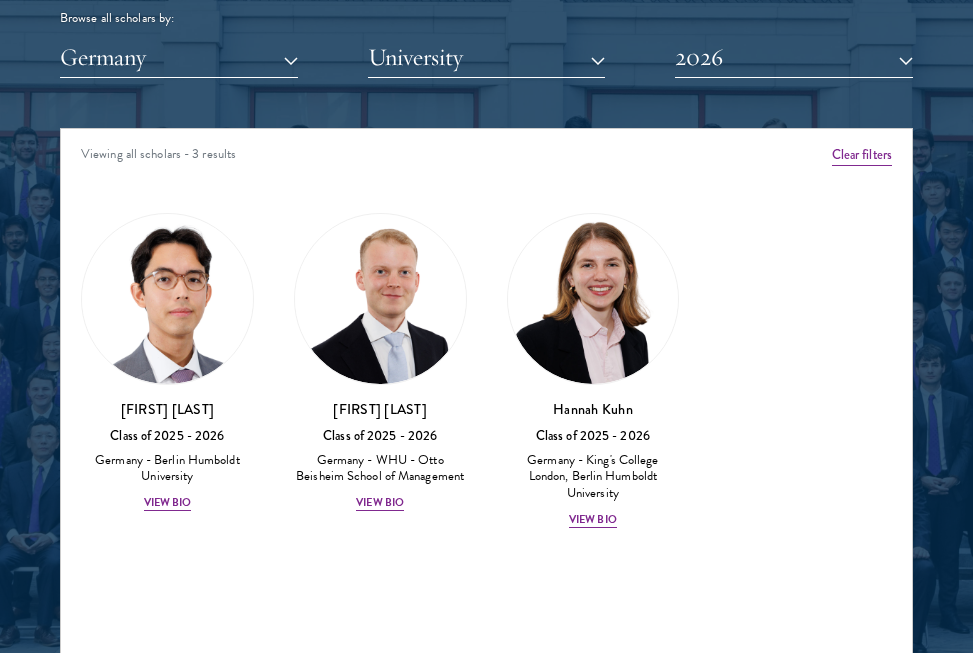 click on "Germany" at bounding box center [179, 57] 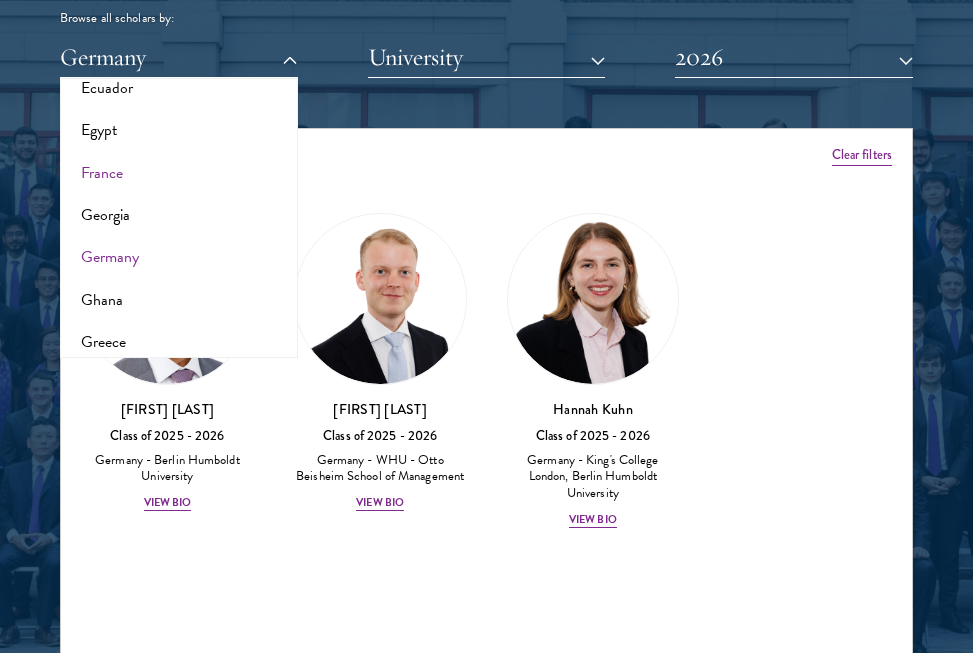 click on "France" at bounding box center [179, 173] 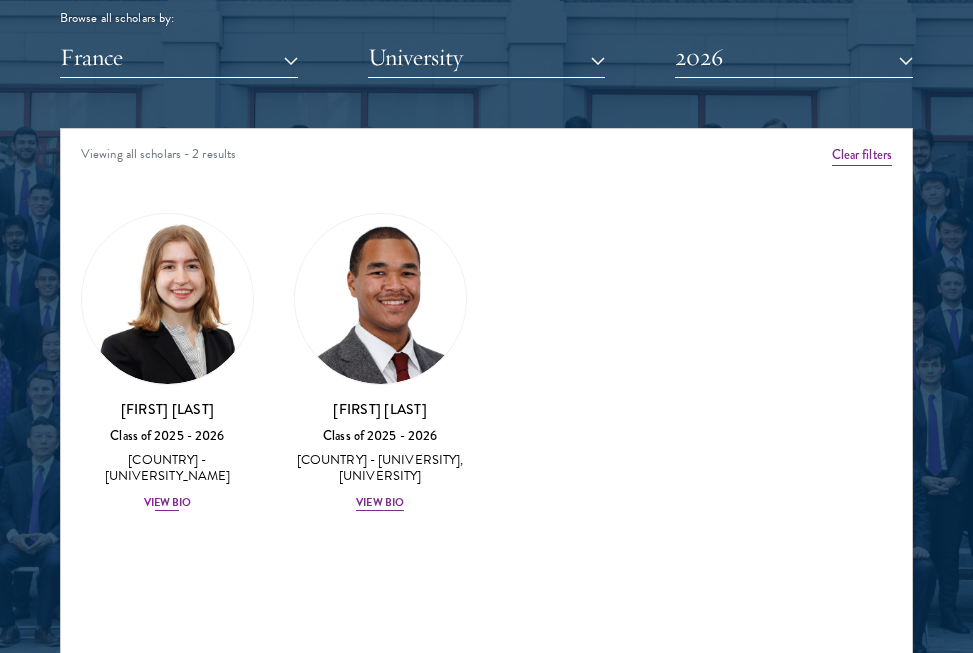 click on "View Bio" at bounding box center (168, 503) 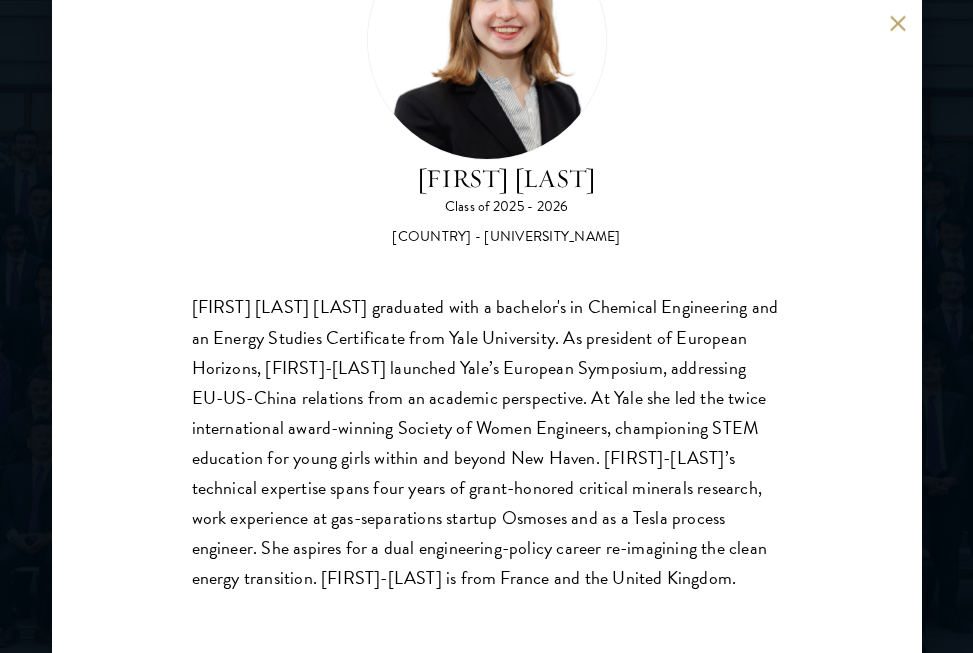 scroll, scrollTop: 139, scrollLeft: 0, axis: vertical 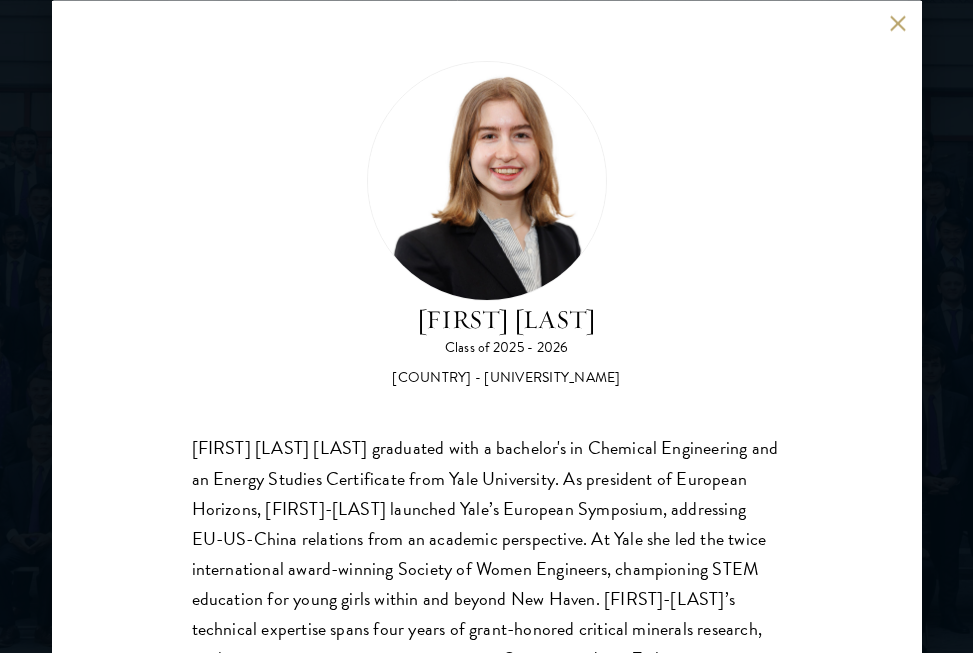 click at bounding box center (898, 23) 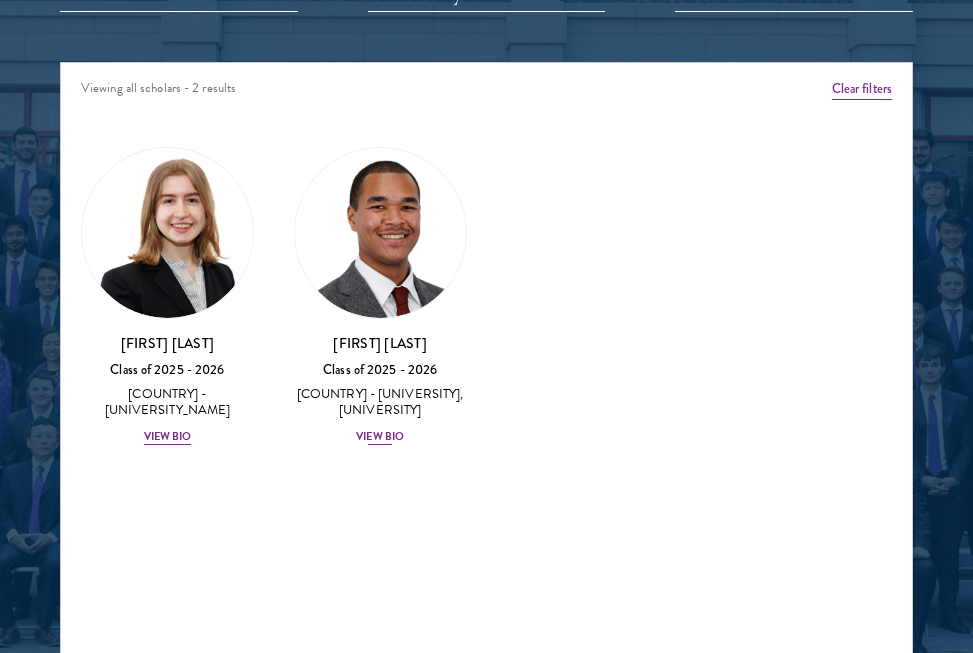 click on "View Bio" at bounding box center (380, 437) 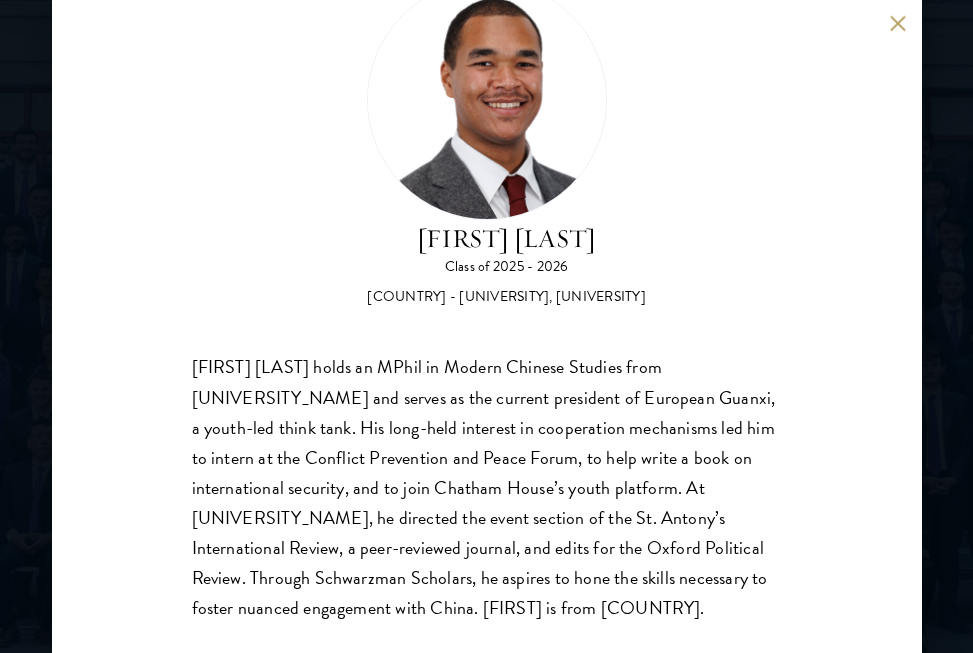 scroll, scrollTop: 79, scrollLeft: 0, axis: vertical 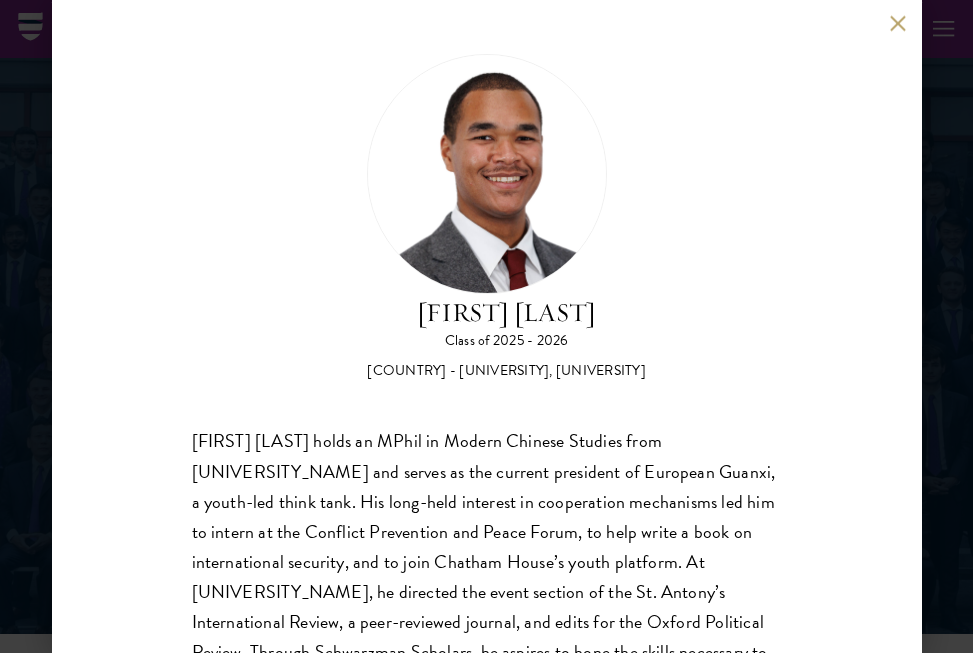 click at bounding box center [898, 23] 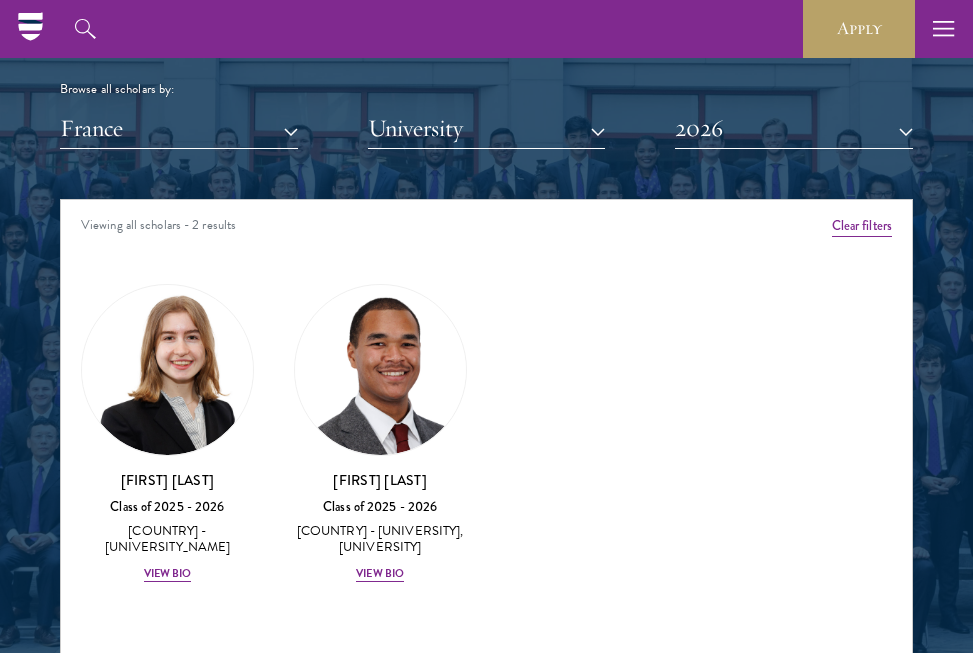 scroll, scrollTop: 2416, scrollLeft: 0, axis: vertical 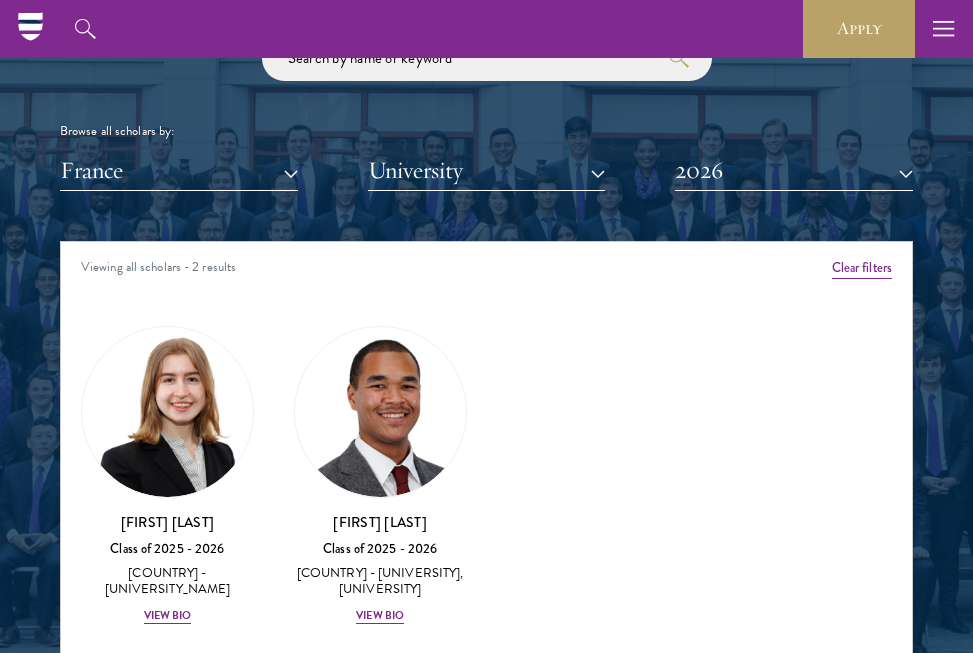 click on "France" at bounding box center [179, 170] 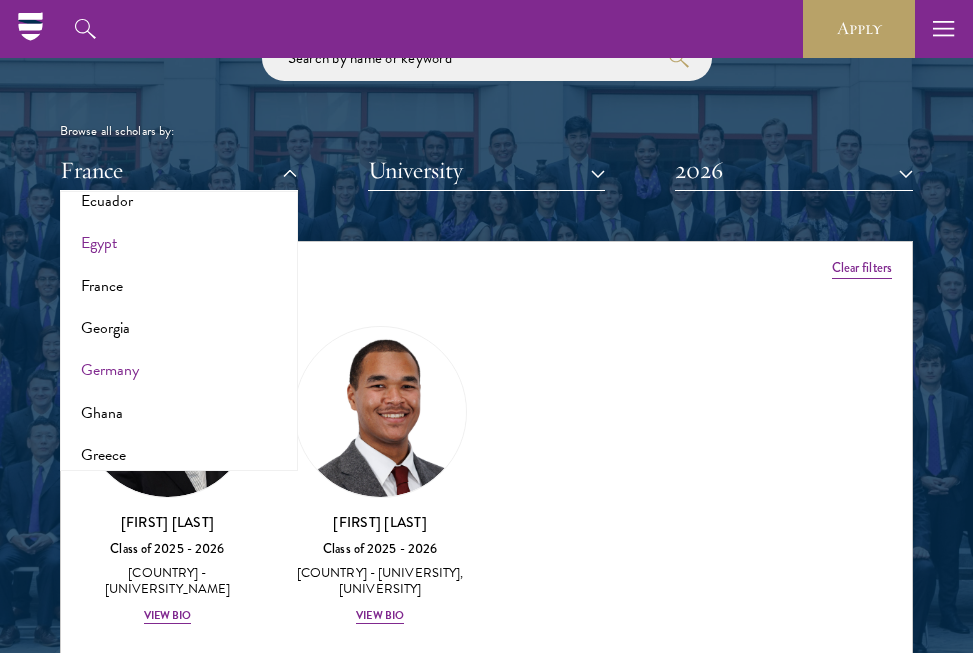 click on "Egypt" at bounding box center [179, 243] 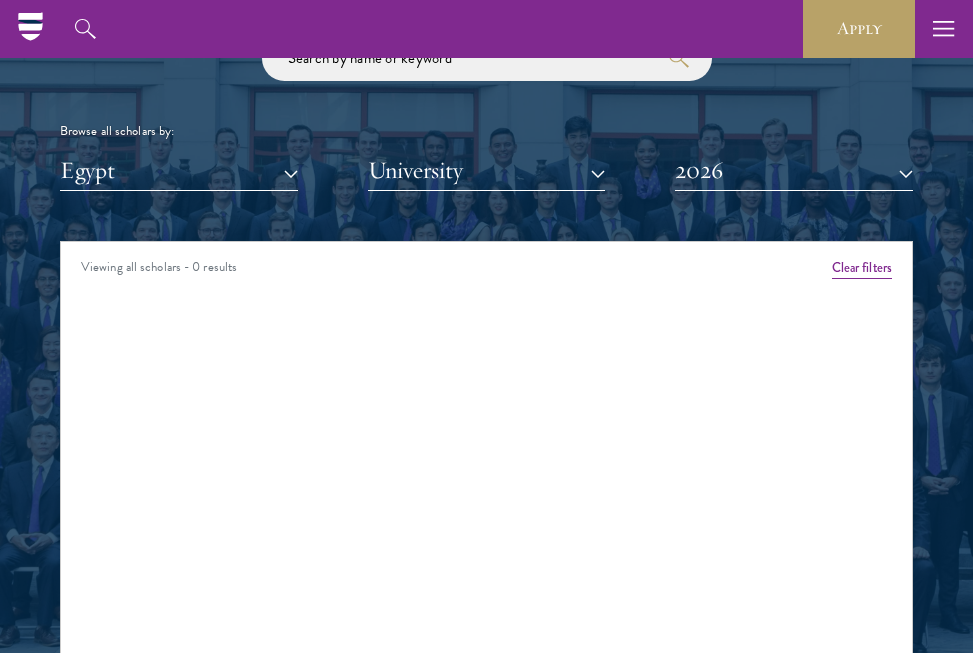 click on "Egypt" at bounding box center (179, 170) 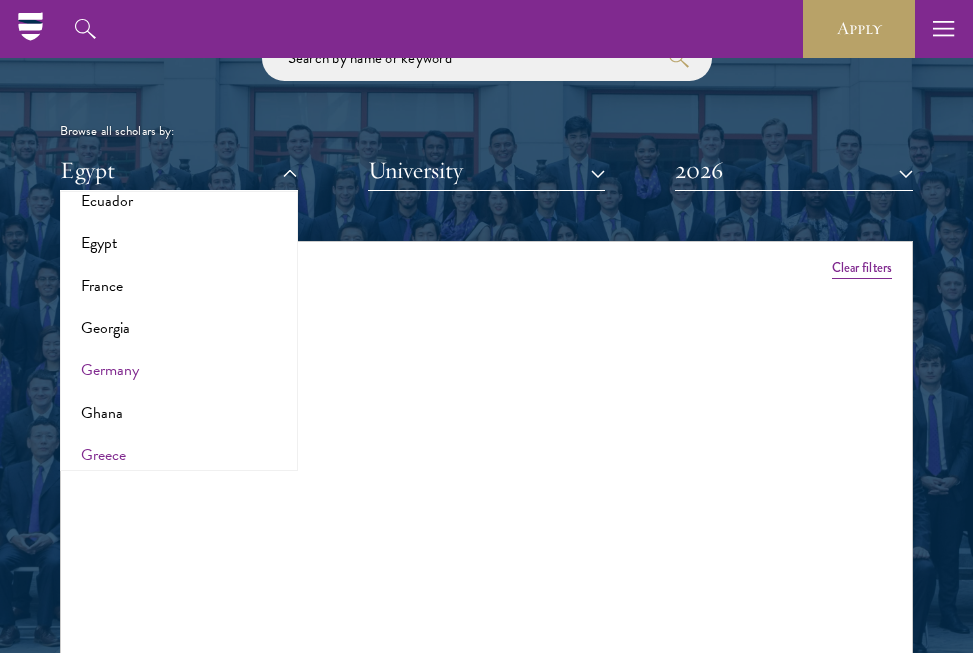 click on "Greece" at bounding box center [179, 455] 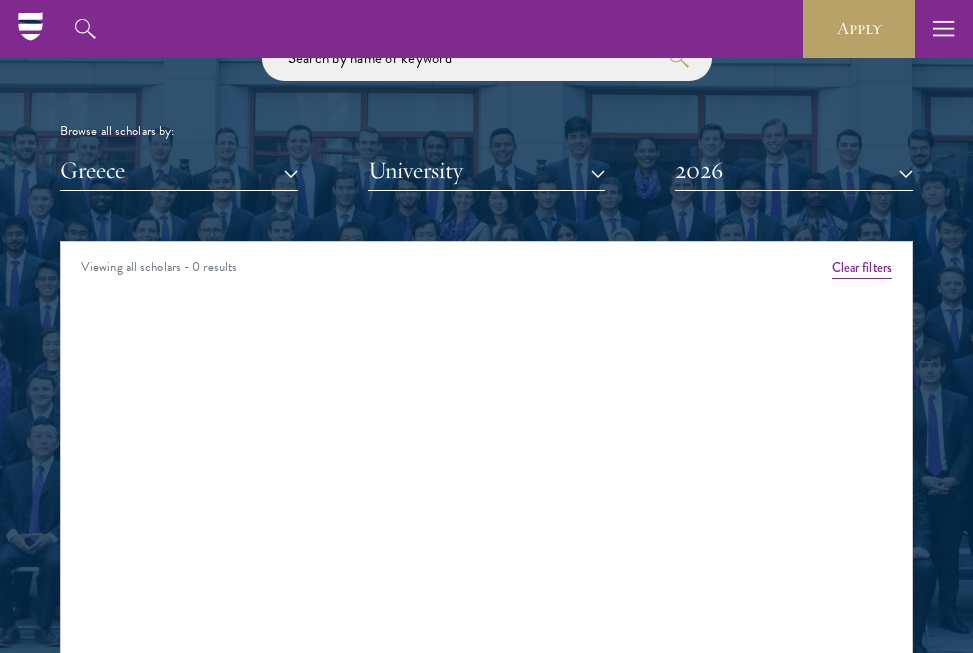 click on "Greece" at bounding box center (179, 170) 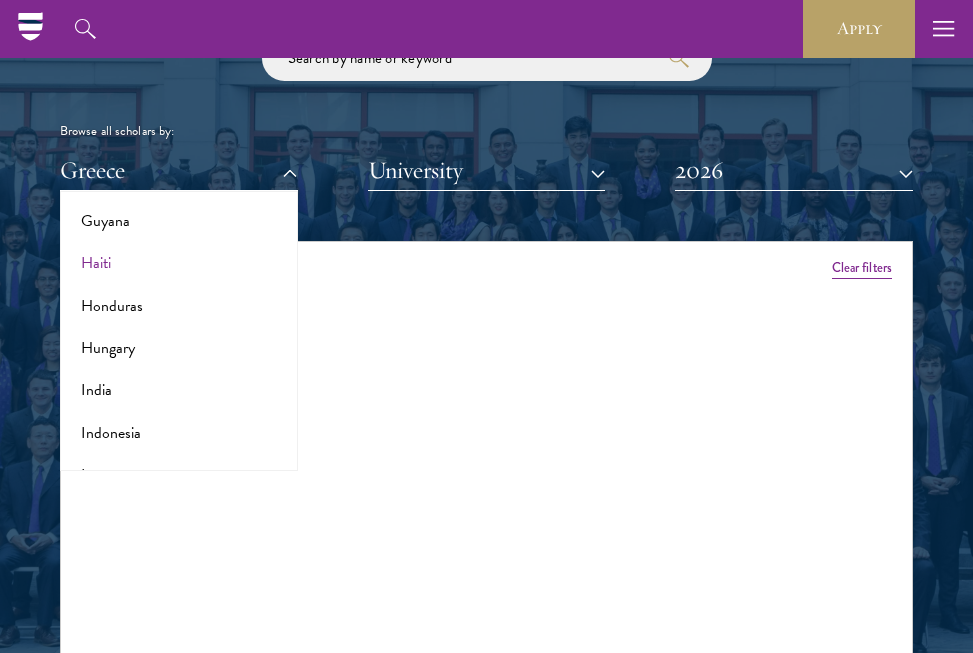 scroll, scrollTop: 1407, scrollLeft: 0, axis: vertical 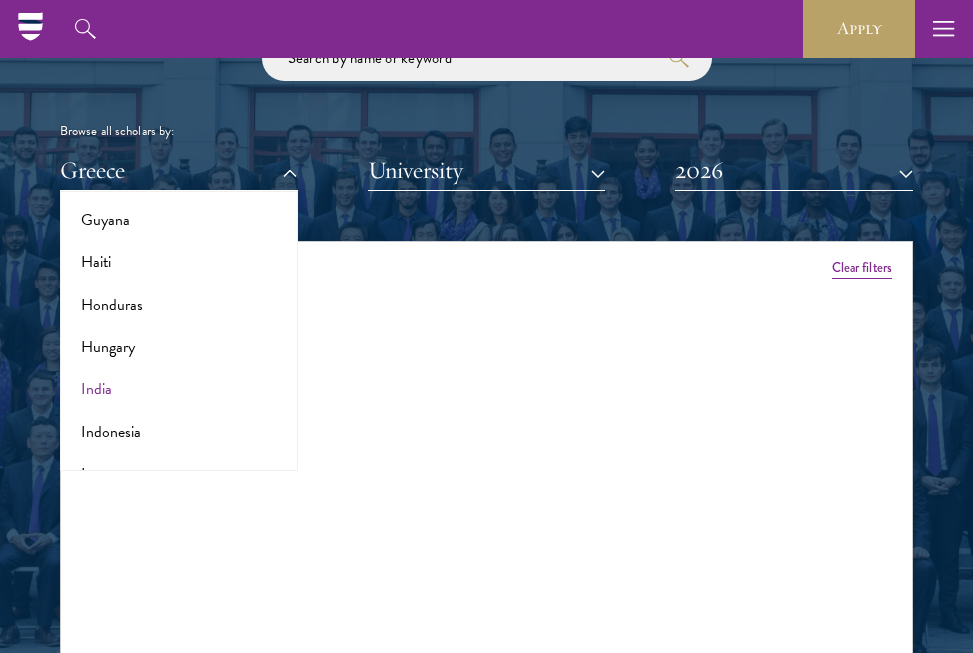 click on "India" at bounding box center (179, 389) 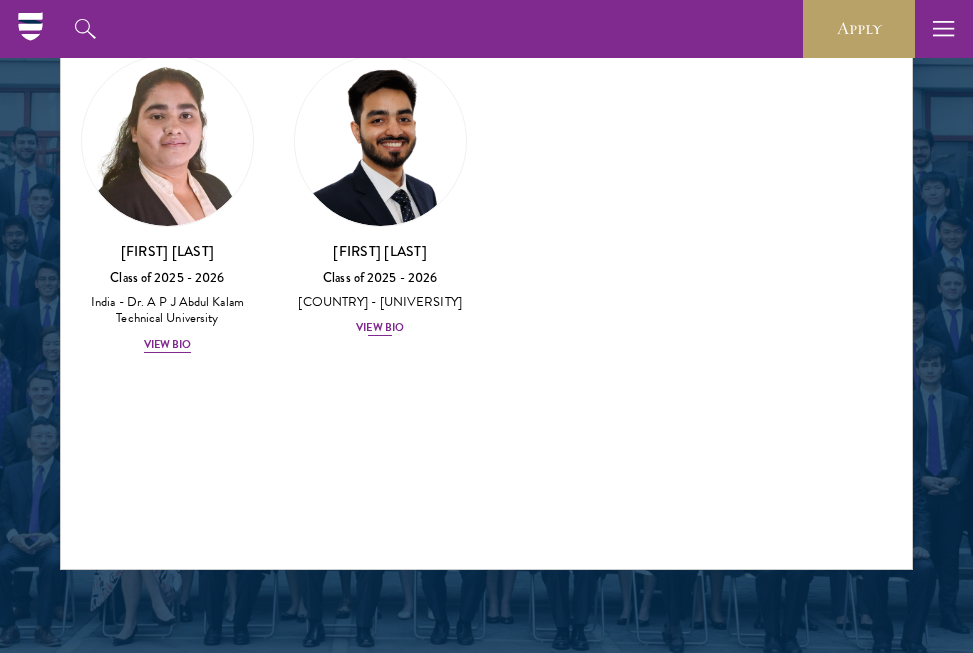 scroll, scrollTop: 2686, scrollLeft: 0, axis: vertical 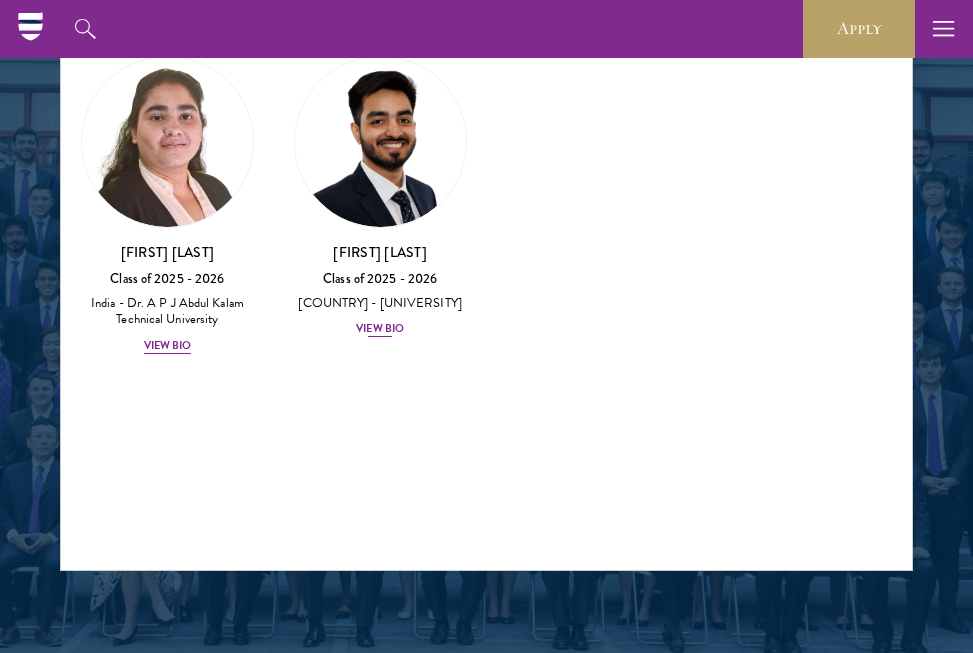 click on "View Bio" at bounding box center (380, 329) 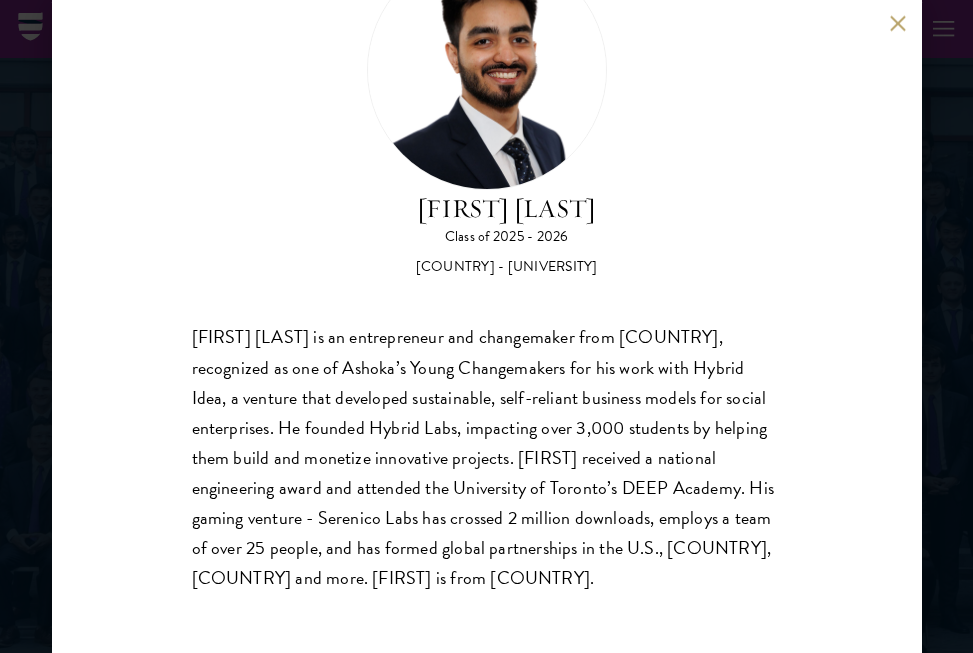 scroll, scrollTop: 109, scrollLeft: 0, axis: vertical 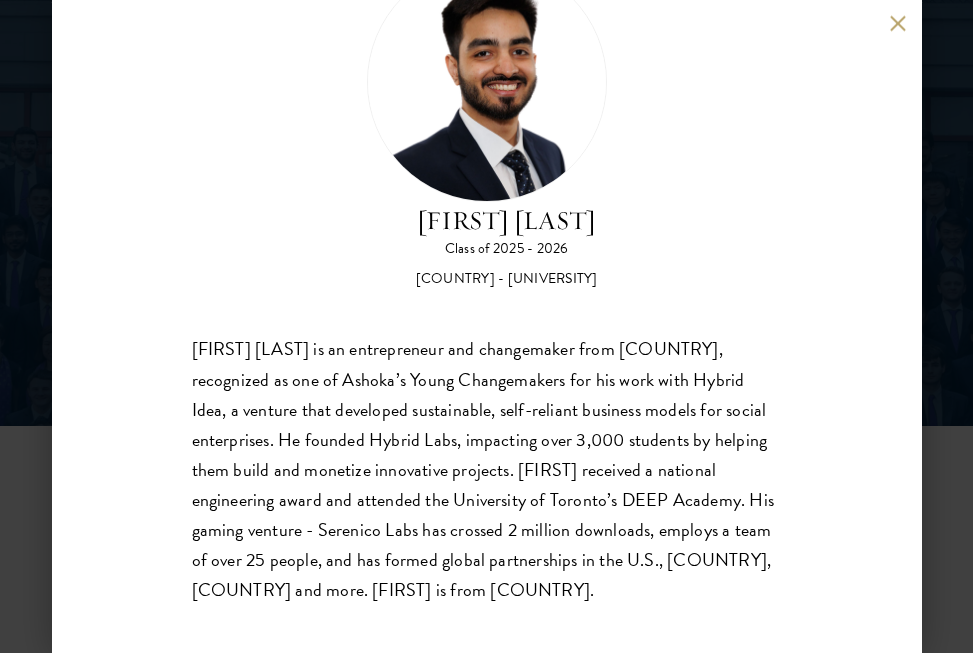 click at bounding box center (898, 23) 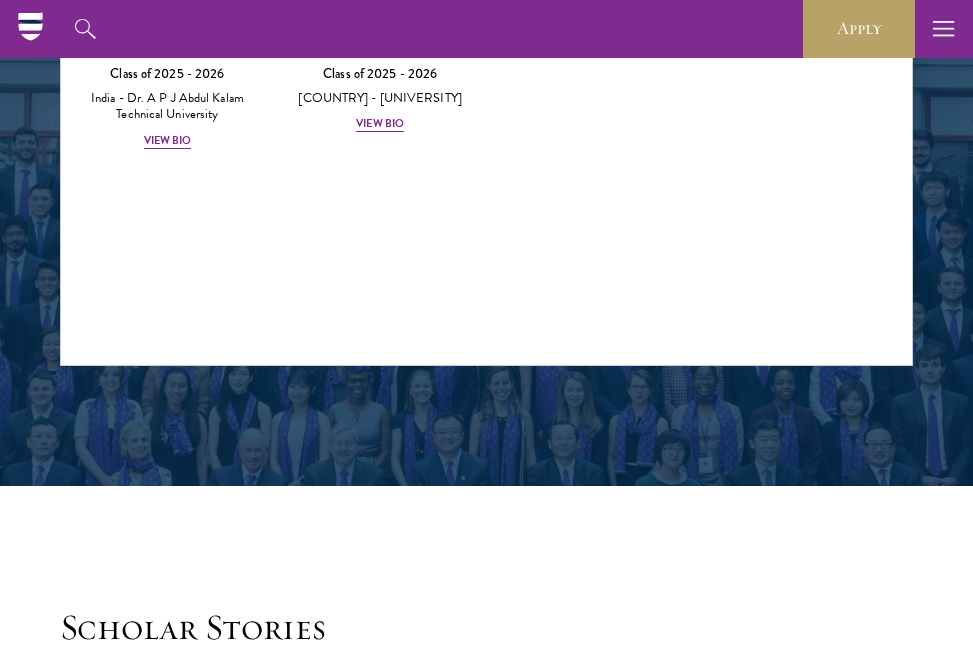 scroll, scrollTop: 2888, scrollLeft: 0, axis: vertical 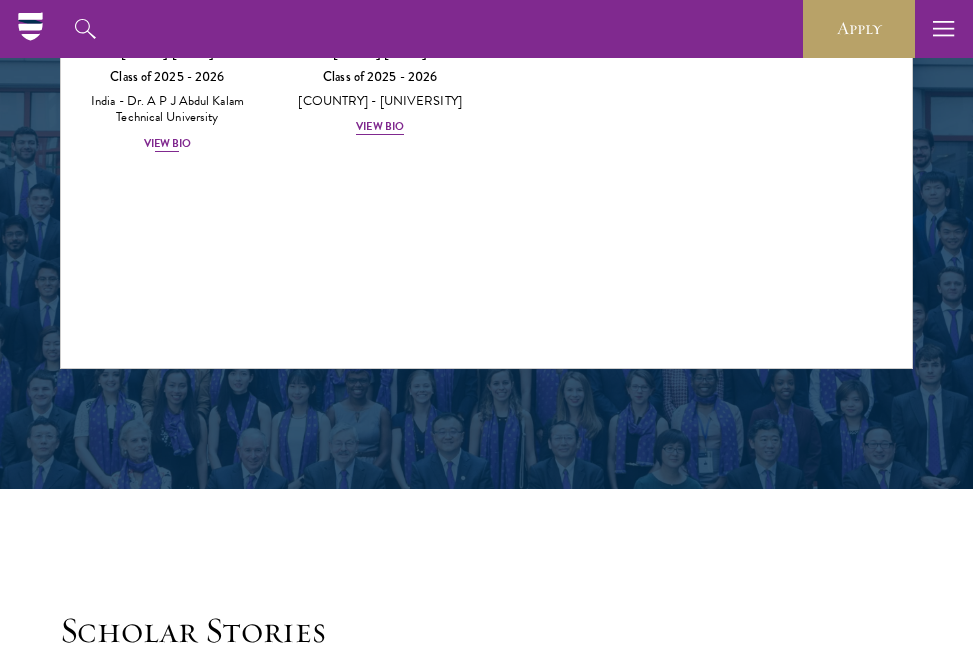 click on "View Bio" at bounding box center (168, 144) 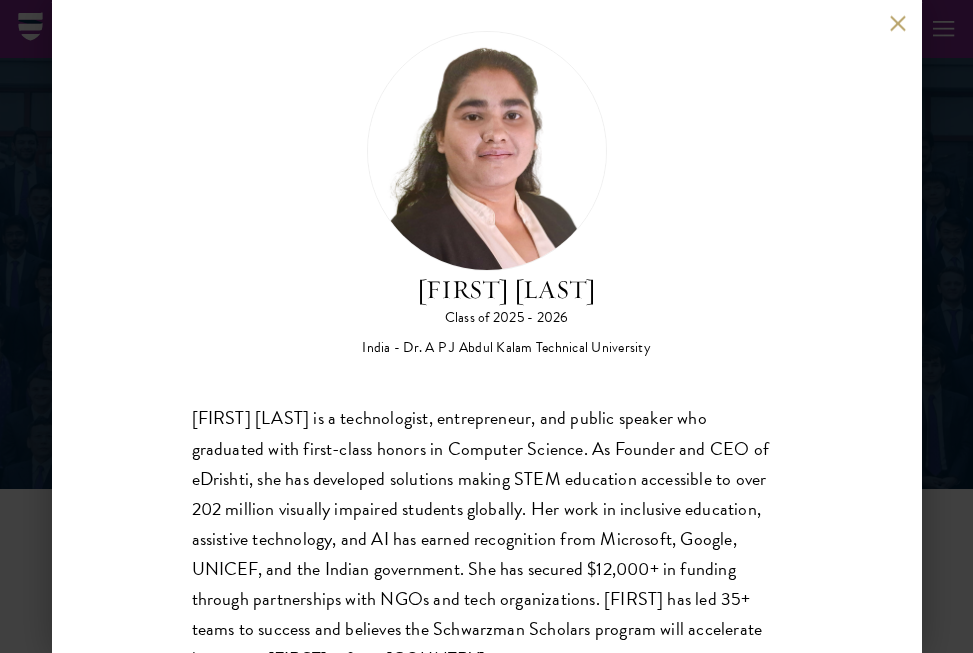 scroll, scrollTop: 17, scrollLeft: 0, axis: vertical 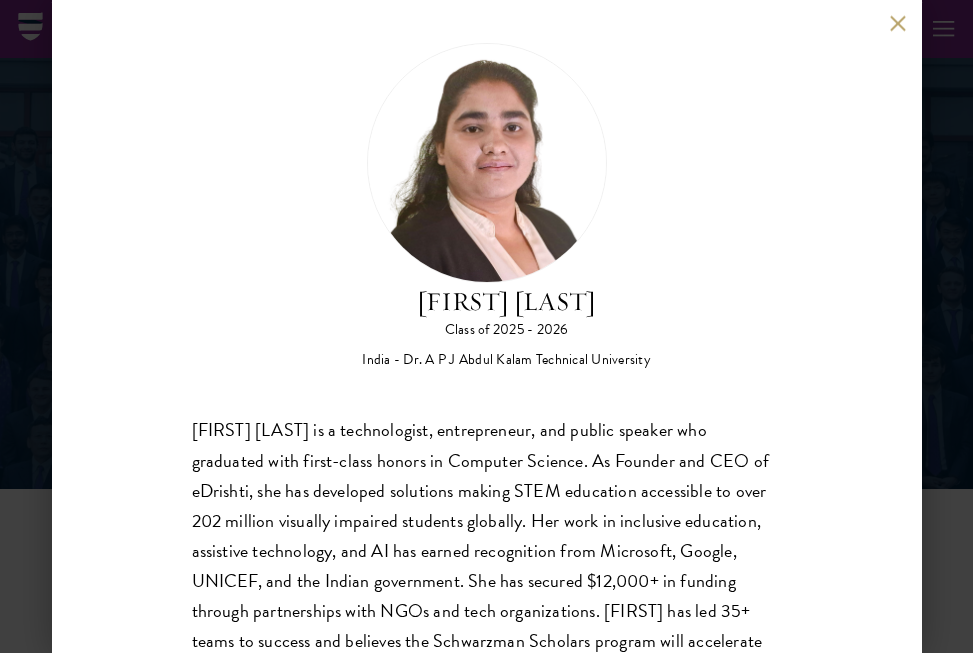 click at bounding box center (898, 23) 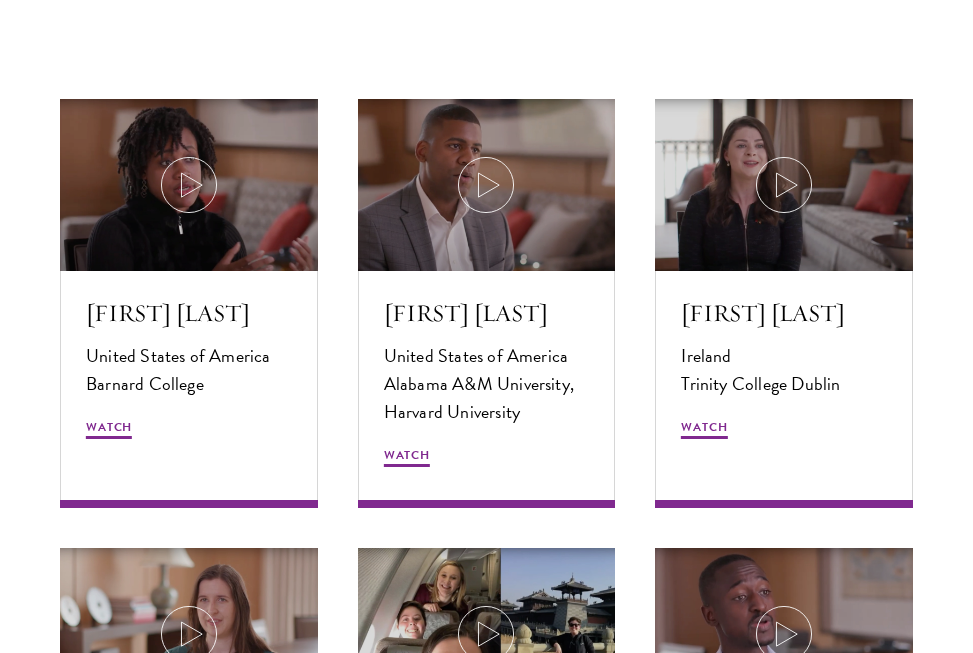 scroll, scrollTop: 3621, scrollLeft: 0, axis: vertical 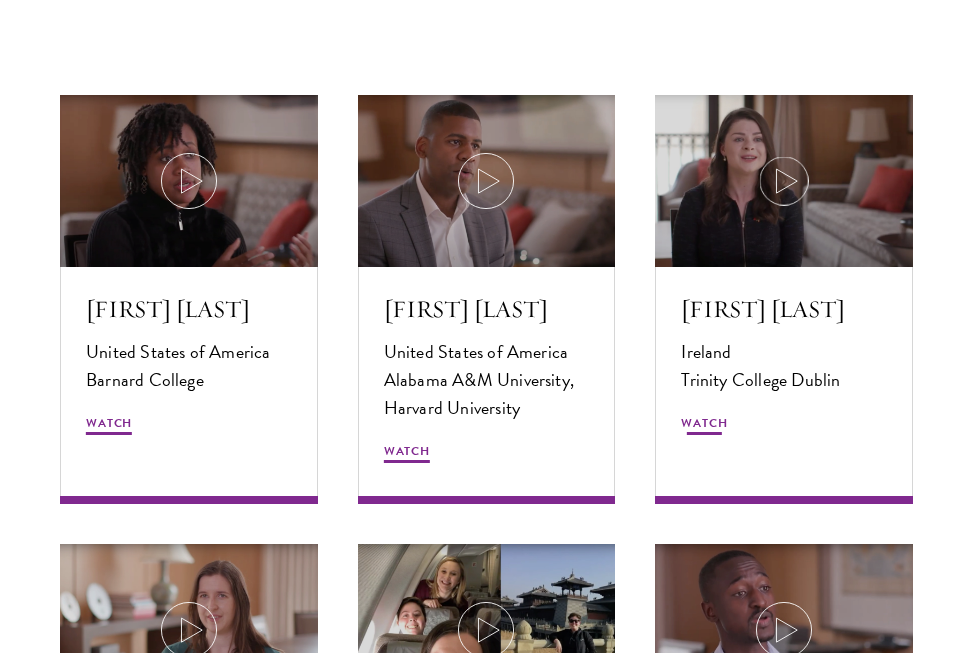 click 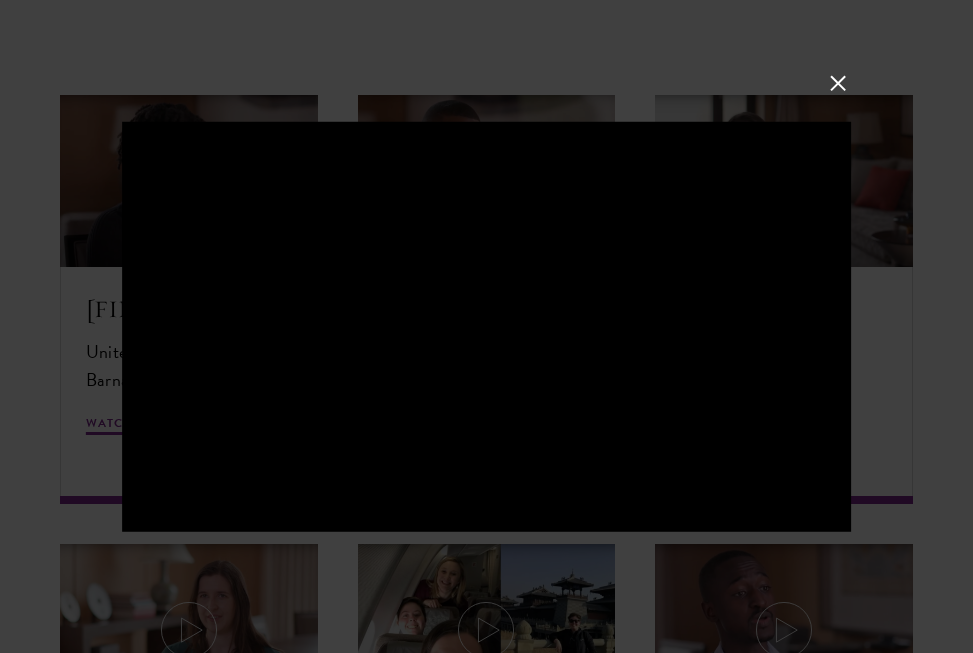 click at bounding box center (487, 326) 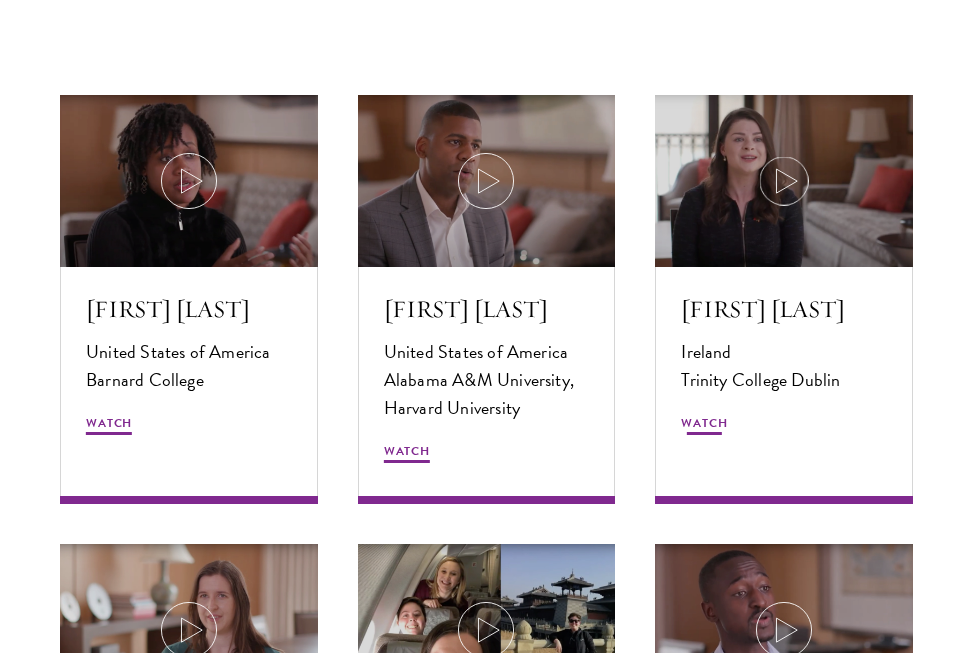 click 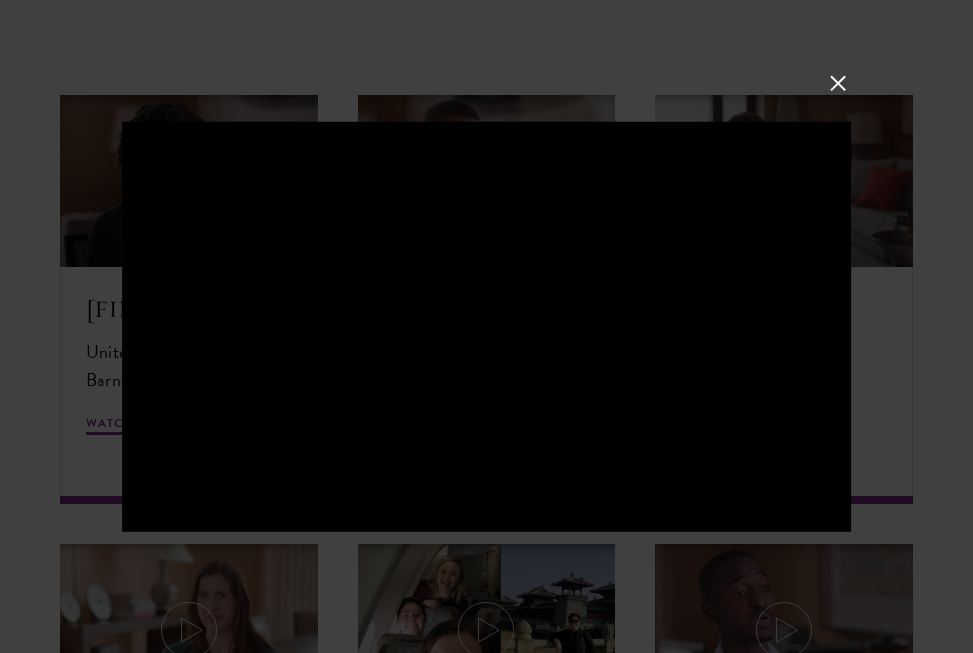 click at bounding box center (838, 83) 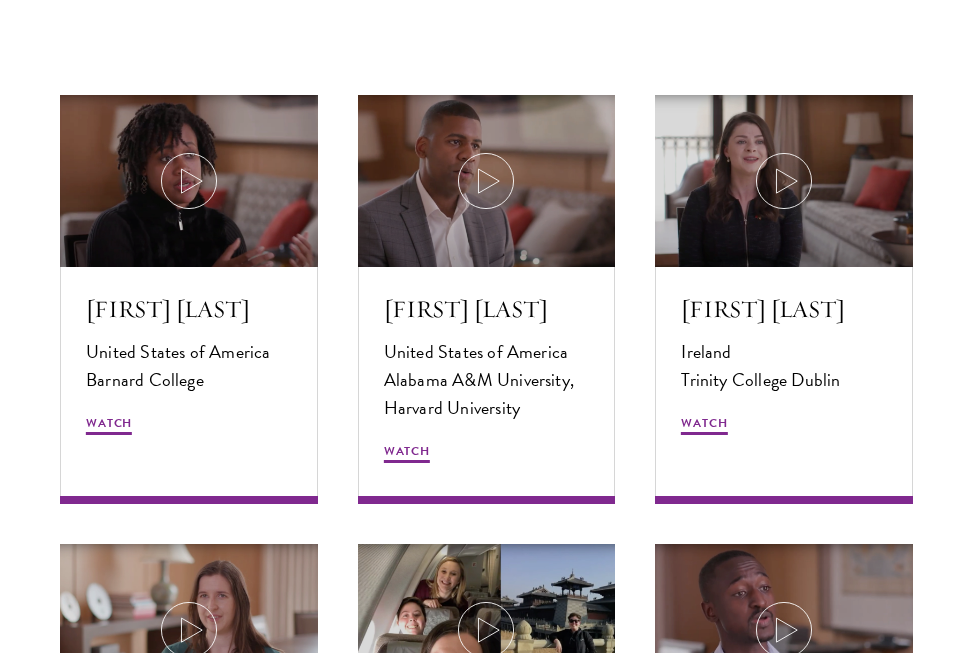 scroll, scrollTop: 4040, scrollLeft: 0, axis: vertical 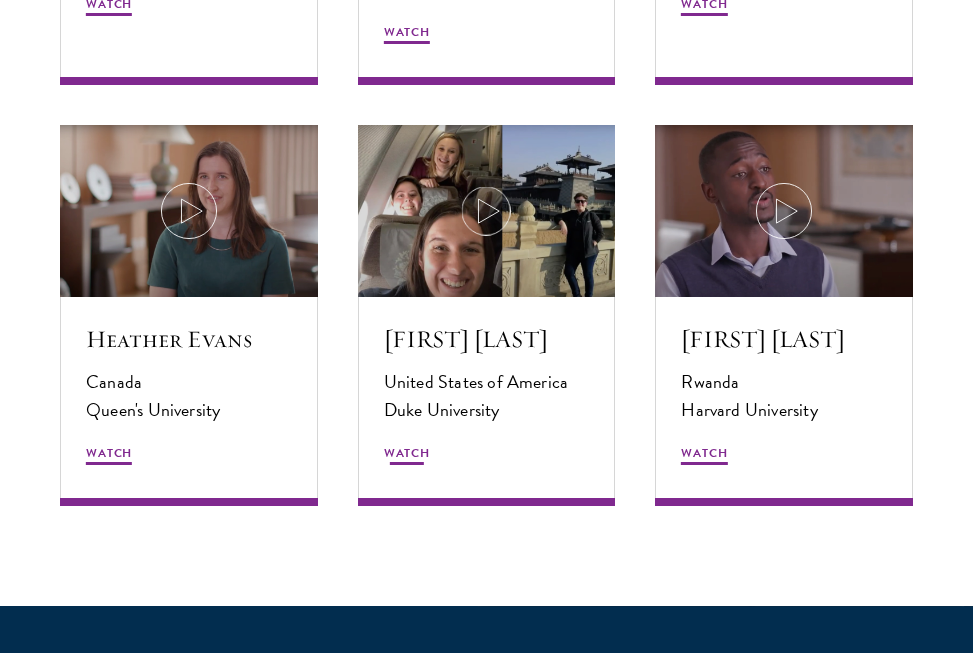 click 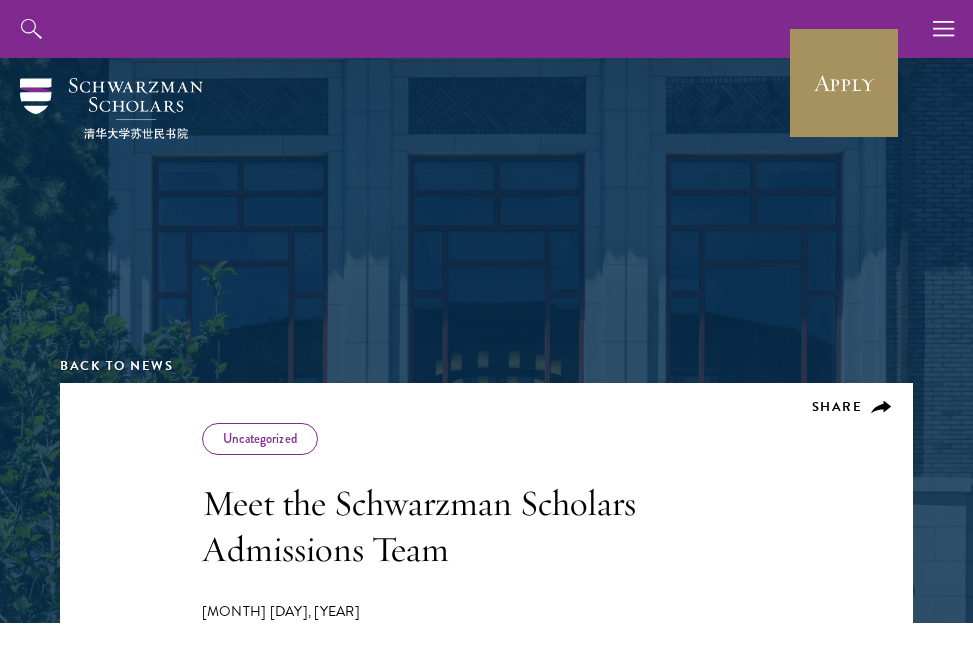 scroll, scrollTop: 0, scrollLeft: 0, axis: both 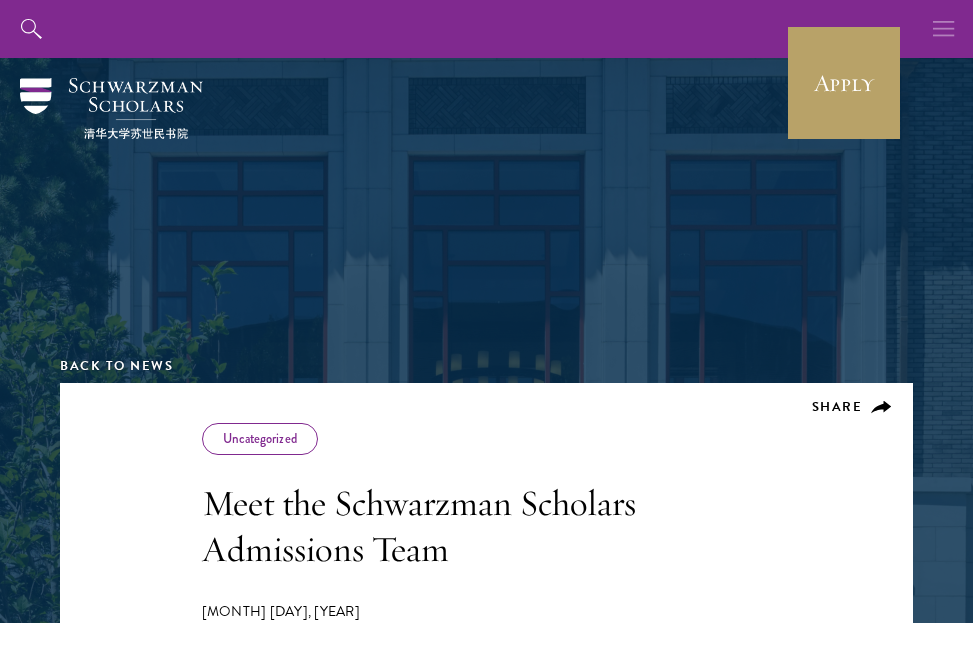 click 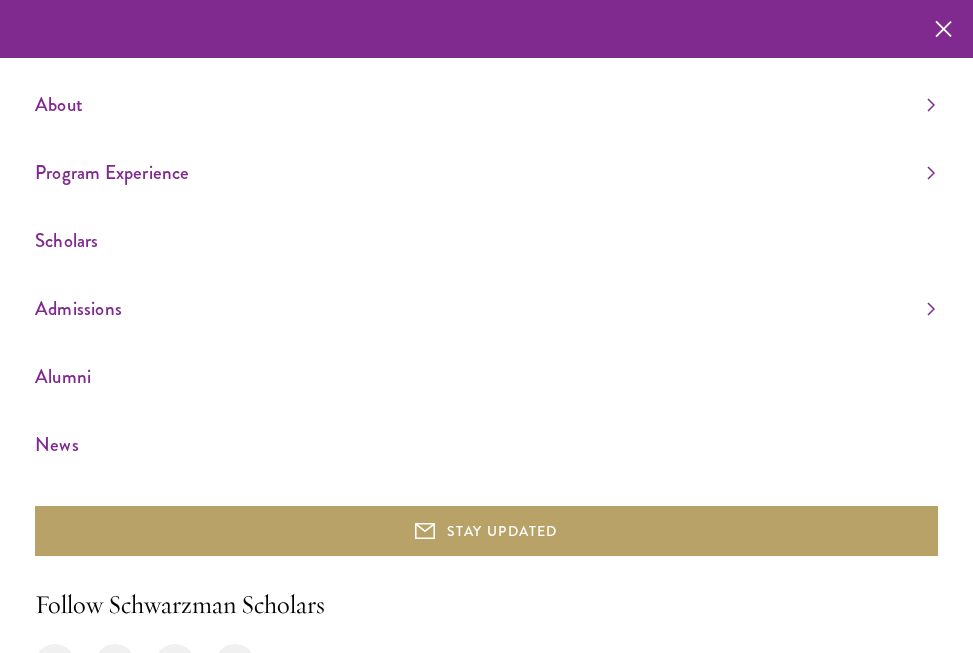 click on "Scholars" at bounding box center [485, 240] 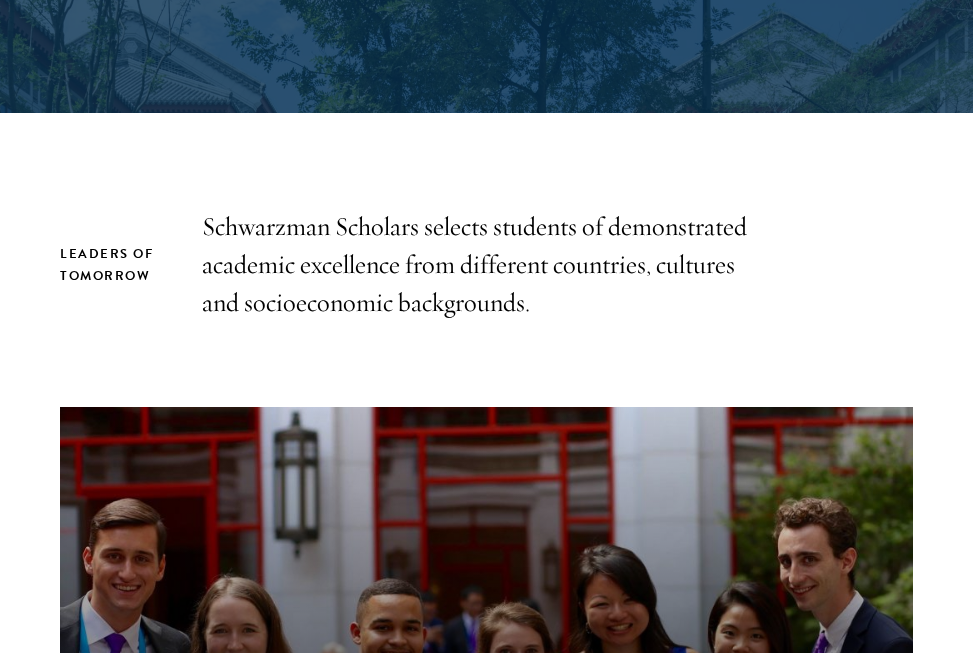 scroll, scrollTop: 0, scrollLeft: 0, axis: both 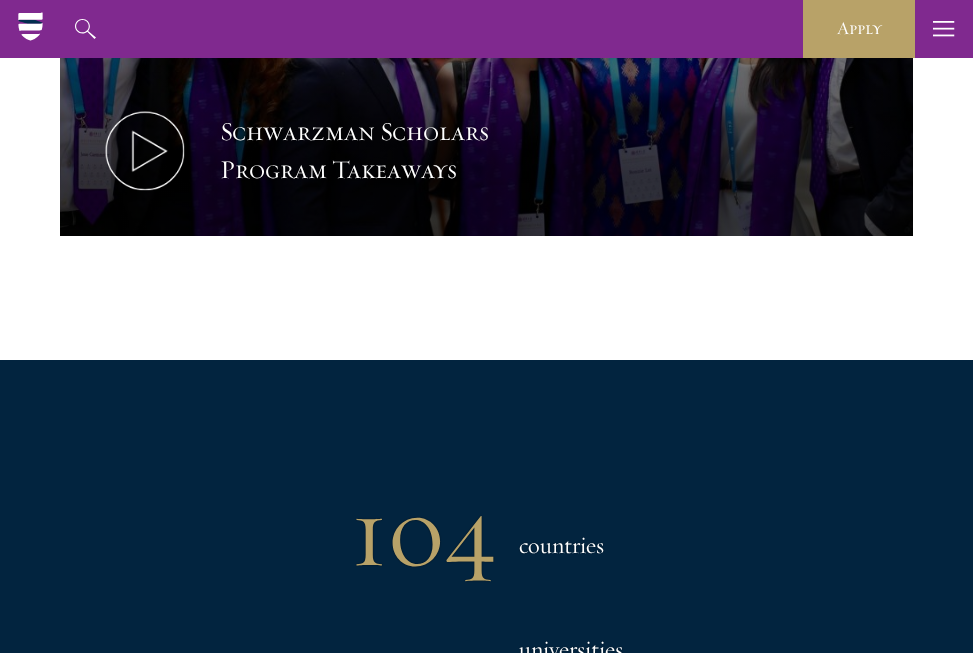 click 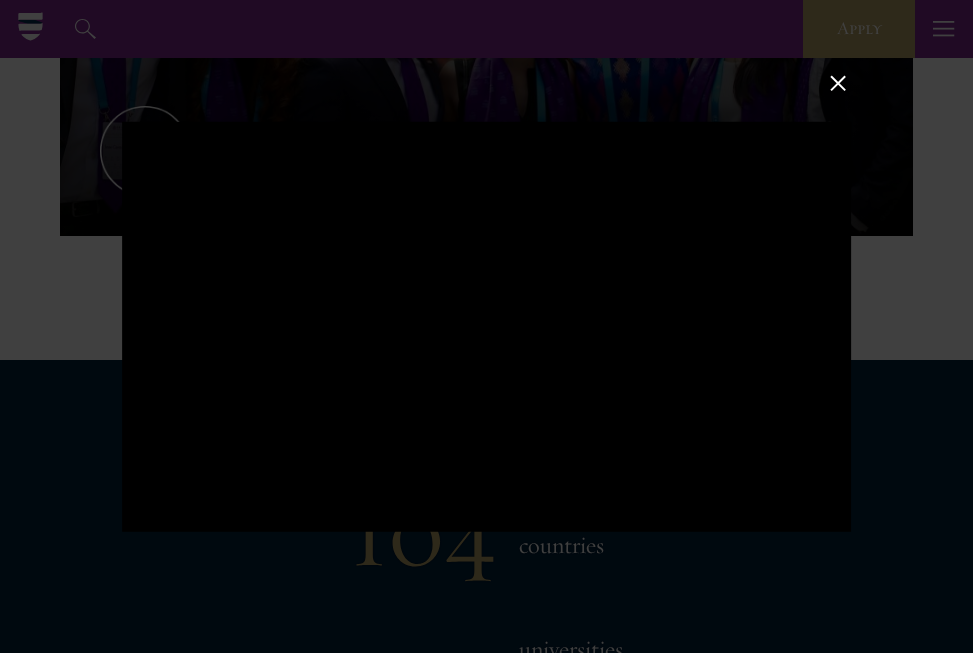 click at bounding box center (838, 83) 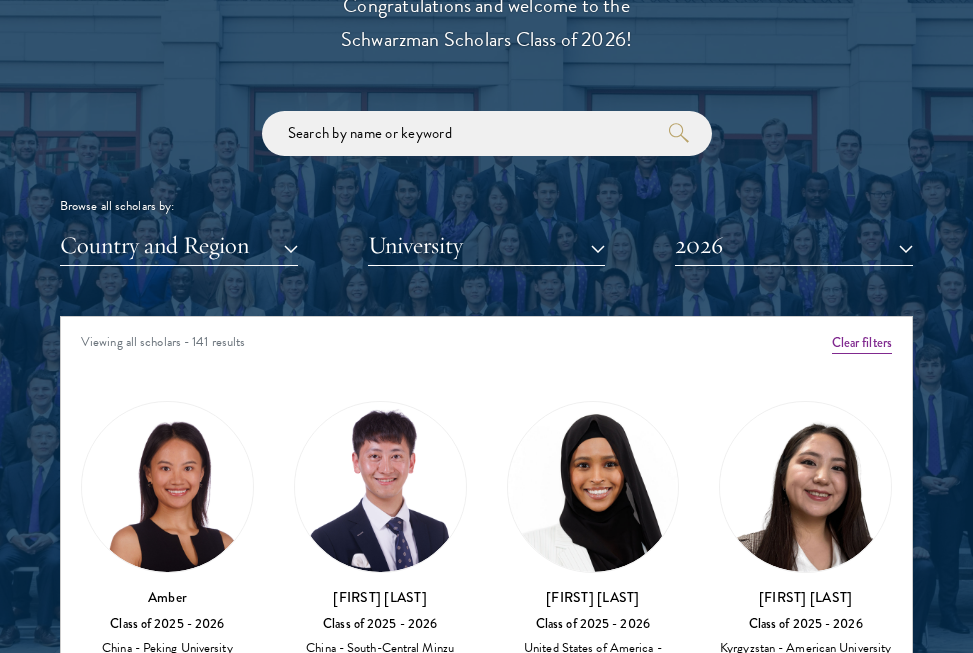 scroll, scrollTop: 2339, scrollLeft: 0, axis: vertical 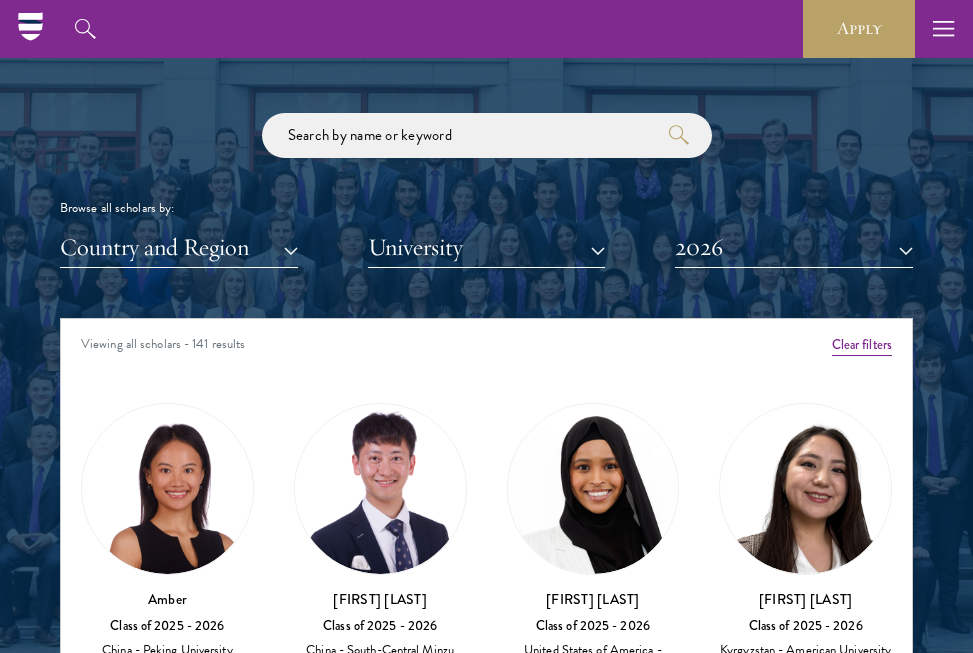 click on "Browse all scholars by:
Country and Region
All Countries and Regions
Afghanistan
Antigua and Barbuda
Argentina
Armenia
Australia
Austria
Azerbaijan
Bangladesh
Belarus
Benin
Bosnia and Herzegovina
Botswana
Brazil
Burkina Faso
Burundi
Cameroon
Canada
Chile
China
Colombia
Cote D'Ivoire
Croatia
Denmark
Dominican Republic
Ecuador
Egypt
France" at bounding box center (486, 190) 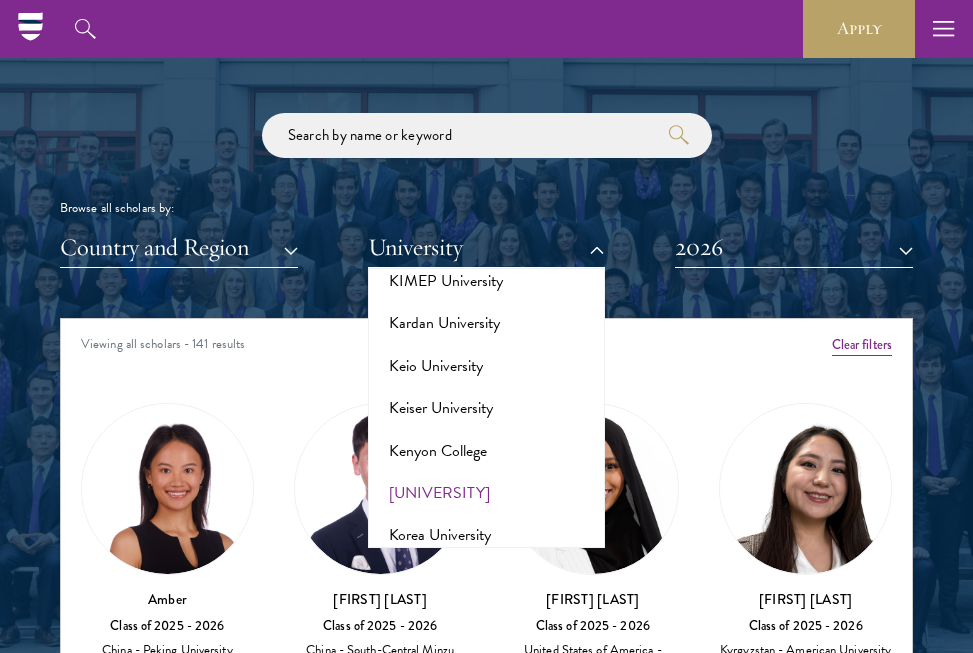 scroll, scrollTop: 6909, scrollLeft: 0, axis: vertical 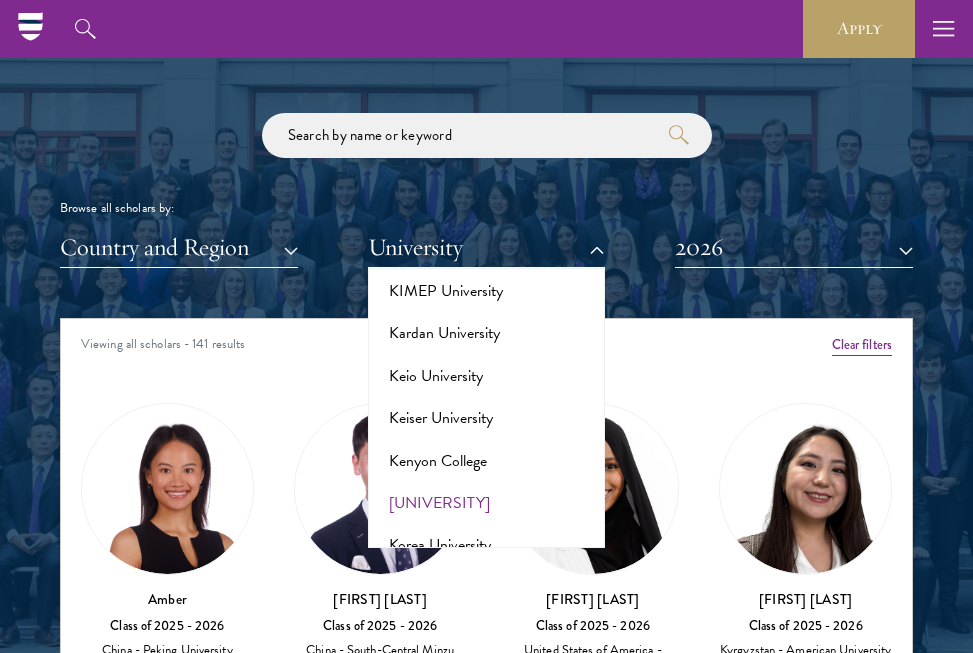 click on "[UNIVERSITY]" at bounding box center [487, 503] 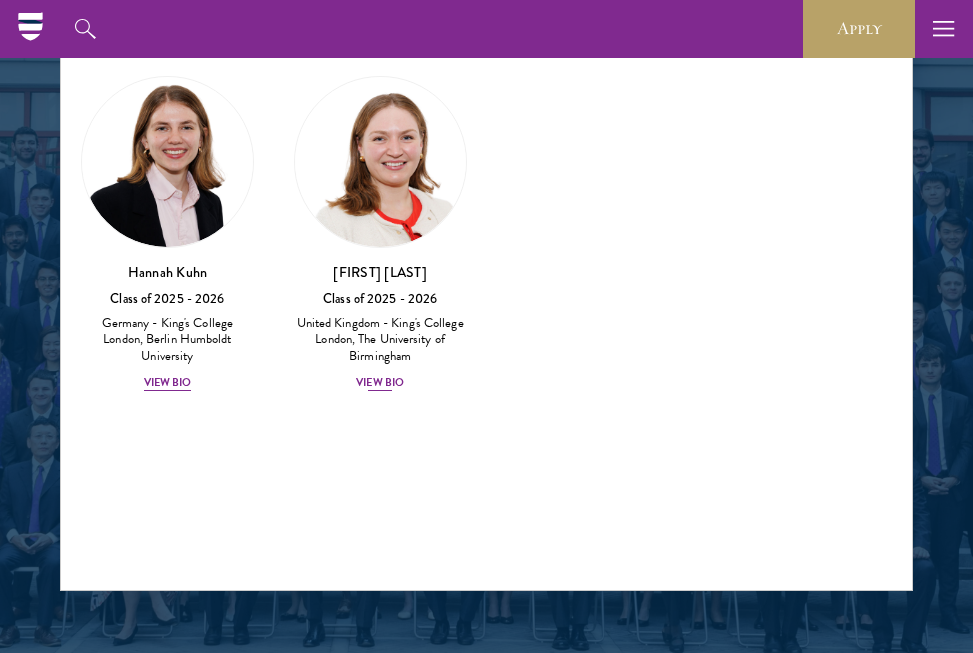 scroll, scrollTop: 2666, scrollLeft: 0, axis: vertical 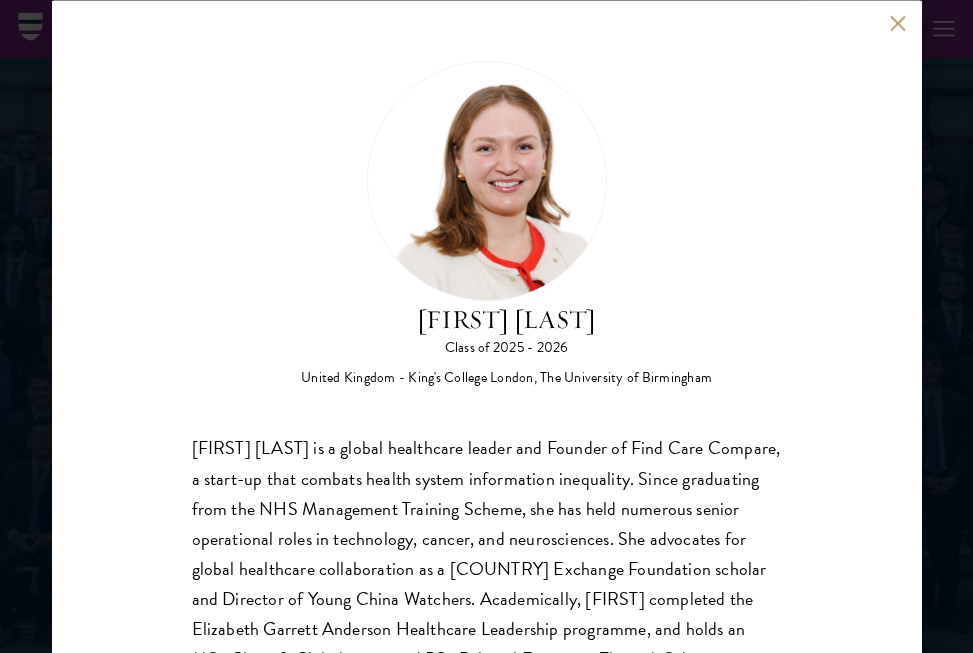 click at bounding box center [898, 23] 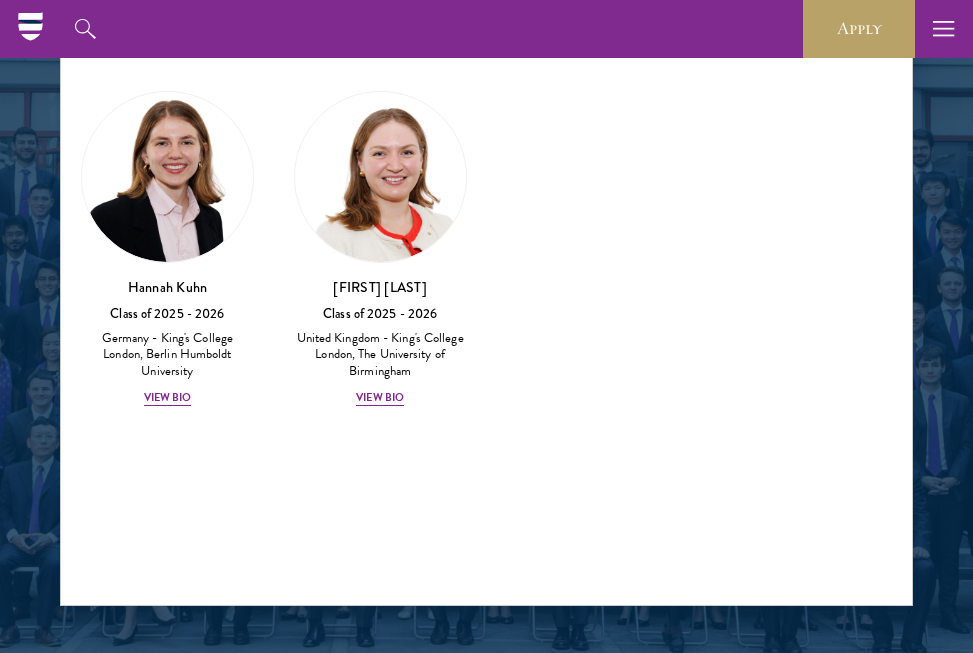 scroll, scrollTop: 2643, scrollLeft: 0, axis: vertical 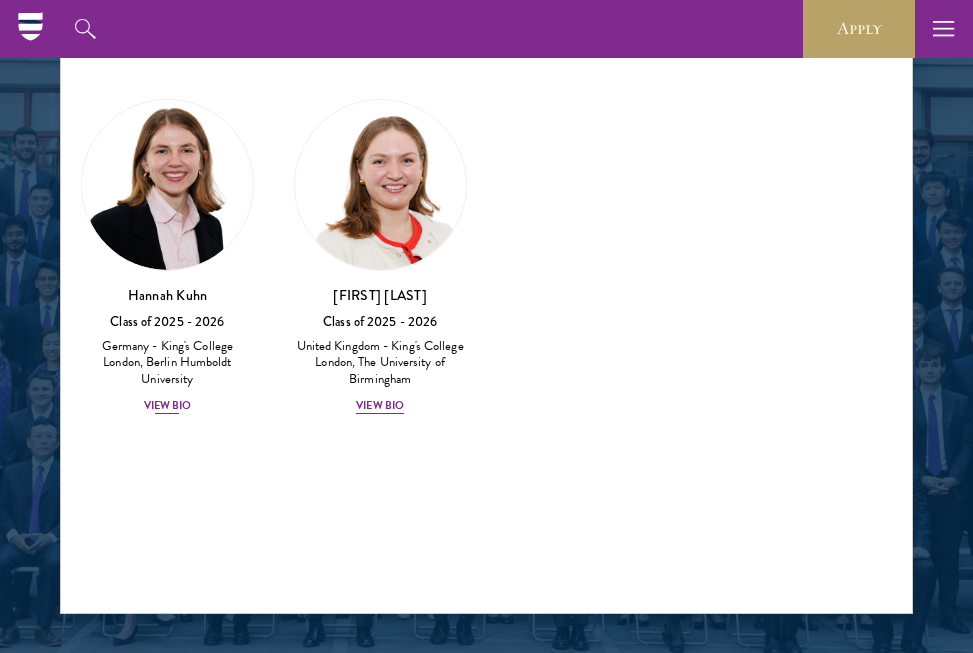 click on "View Bio" at bounding box center (168, 406) 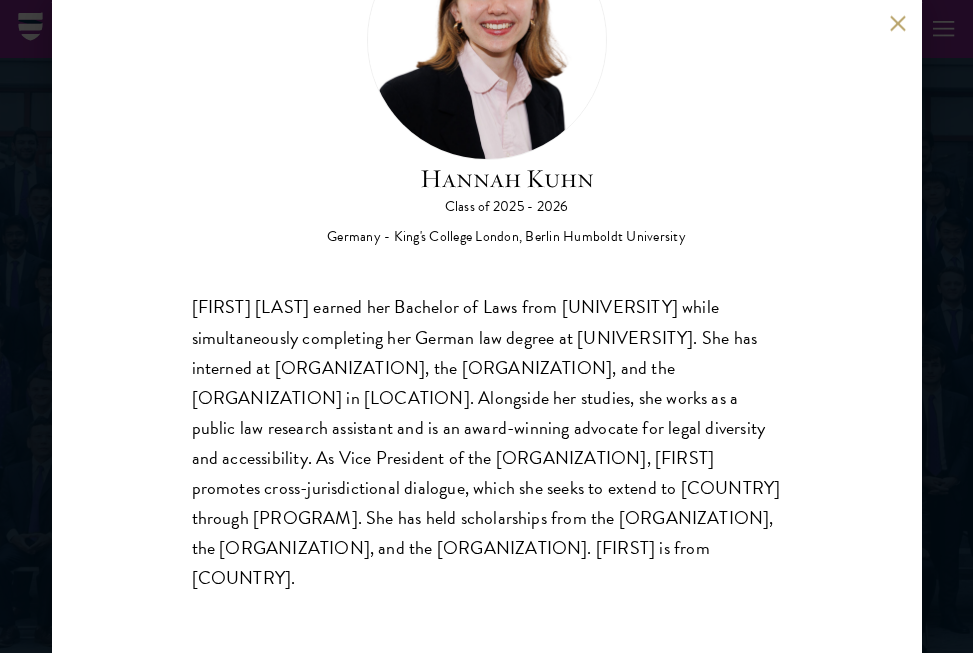 scroll, scrollTop: 139, scrollLeft: 0, axis: vertical 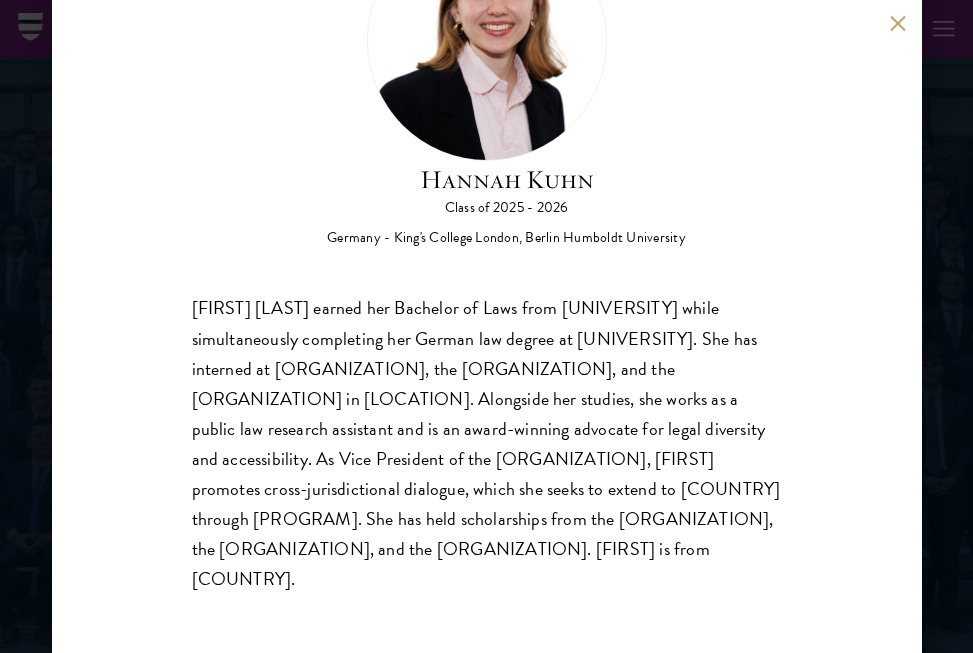 click at bounding box center [898, 23] 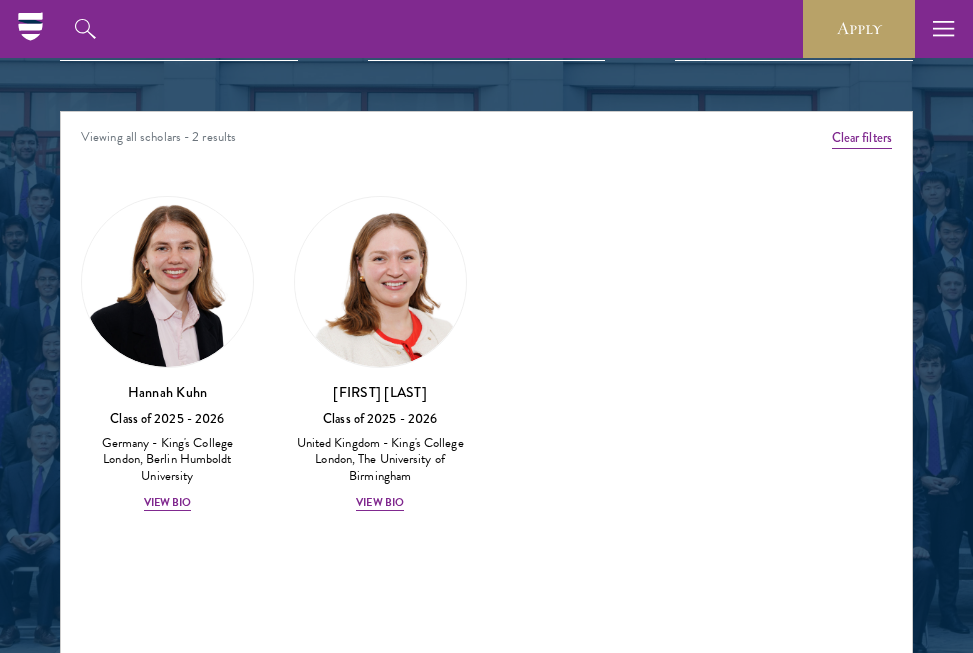 scroll, scrollTop: 2541, scrollLeft: 0, axis: vertical 